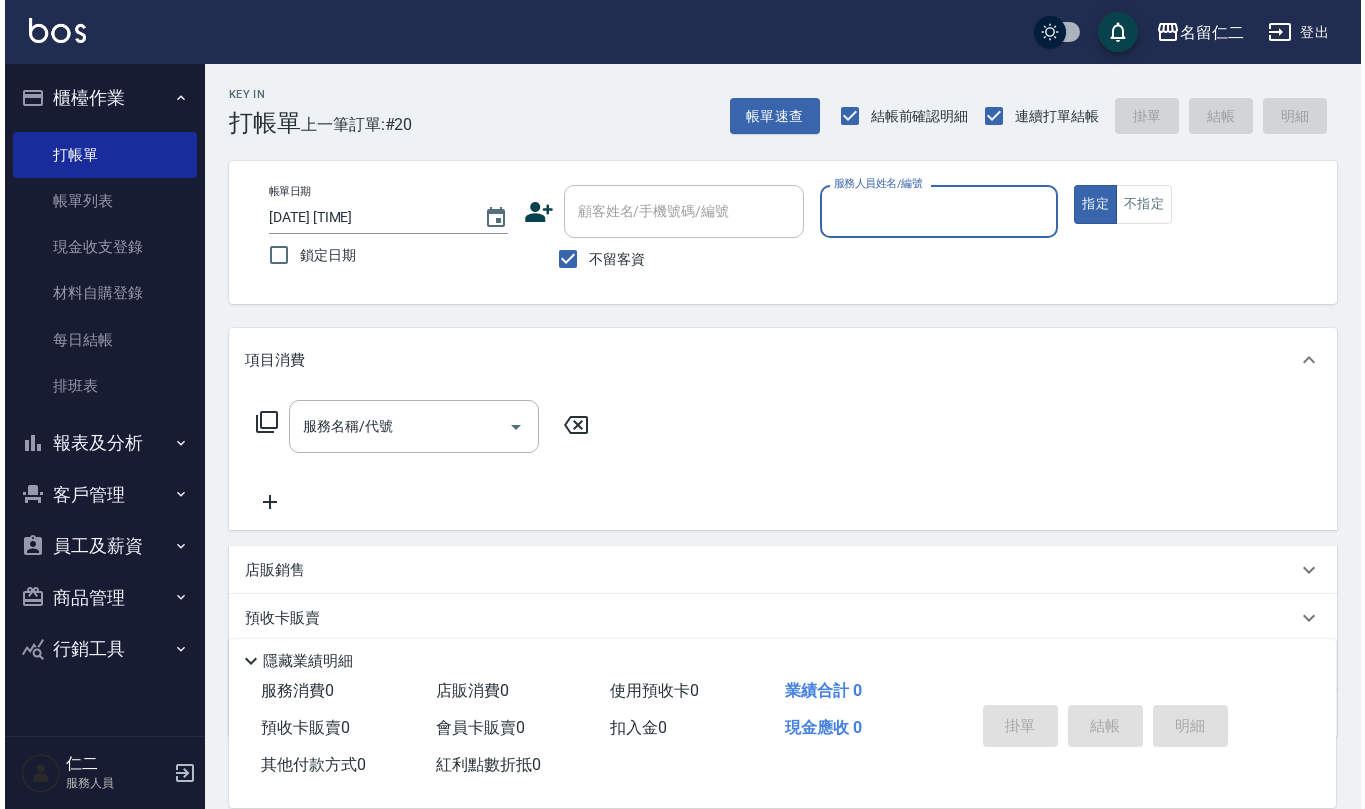 scroll, scrollTop: 0, scrollLeft: 0, axis: both 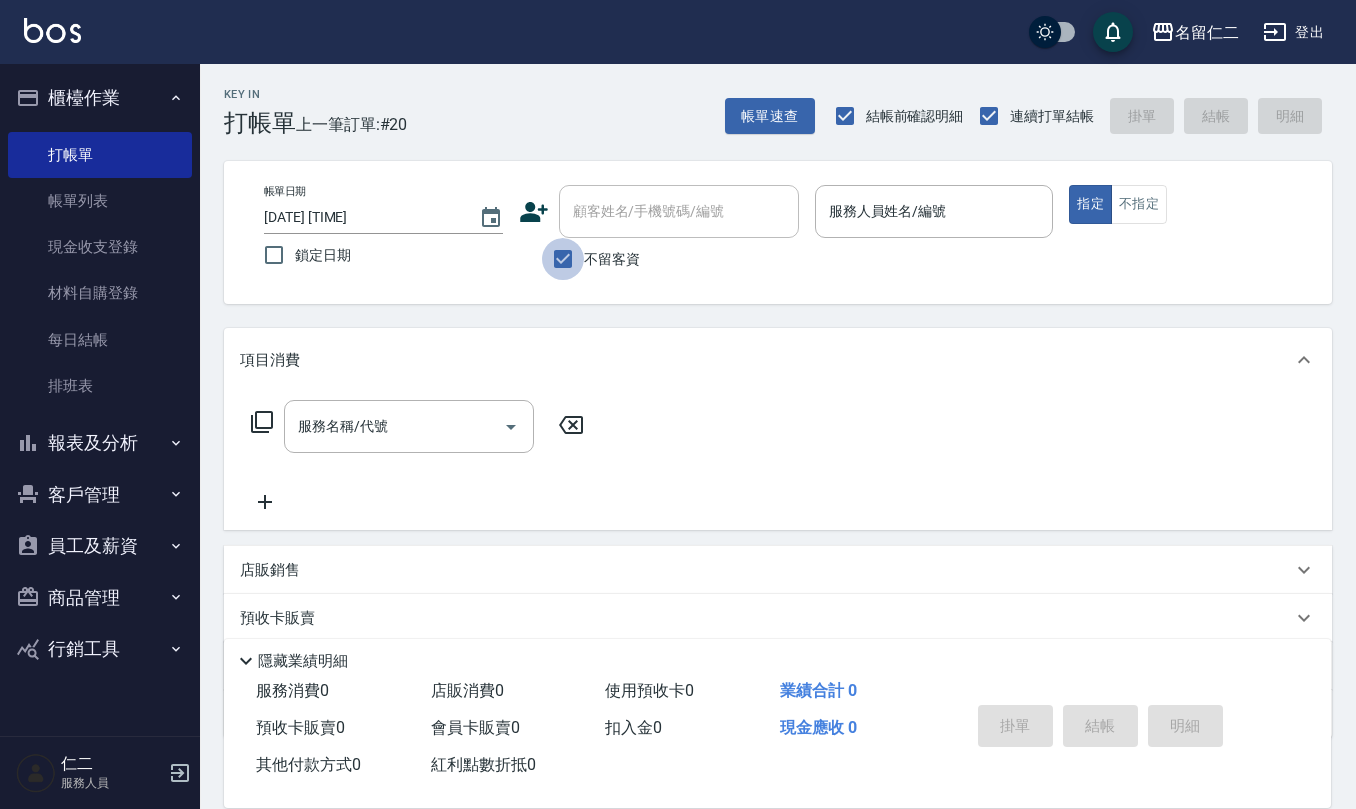 click on "不留客資" at bounding box center [563, 259] 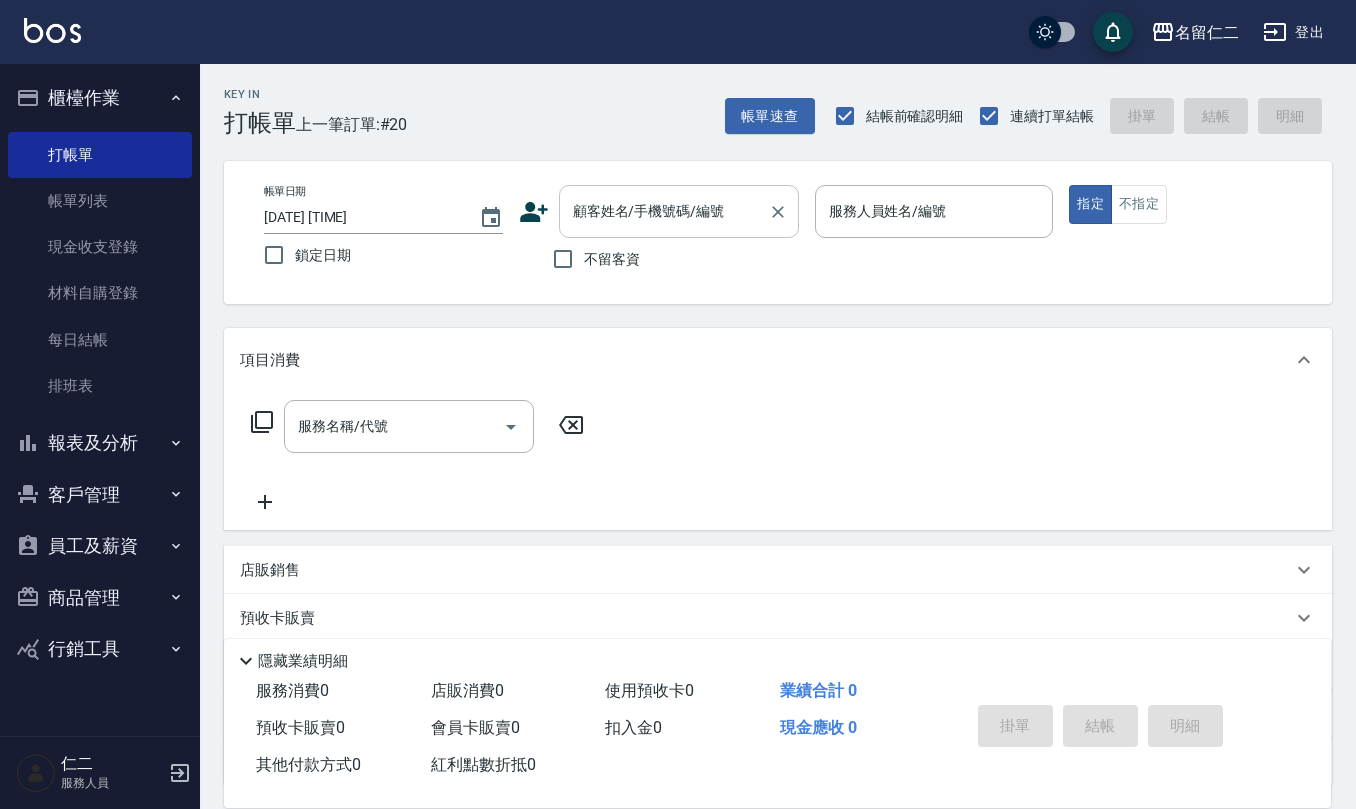 click on "顧客姓名/手機號碼/編號" at bounding box center [679, 211] 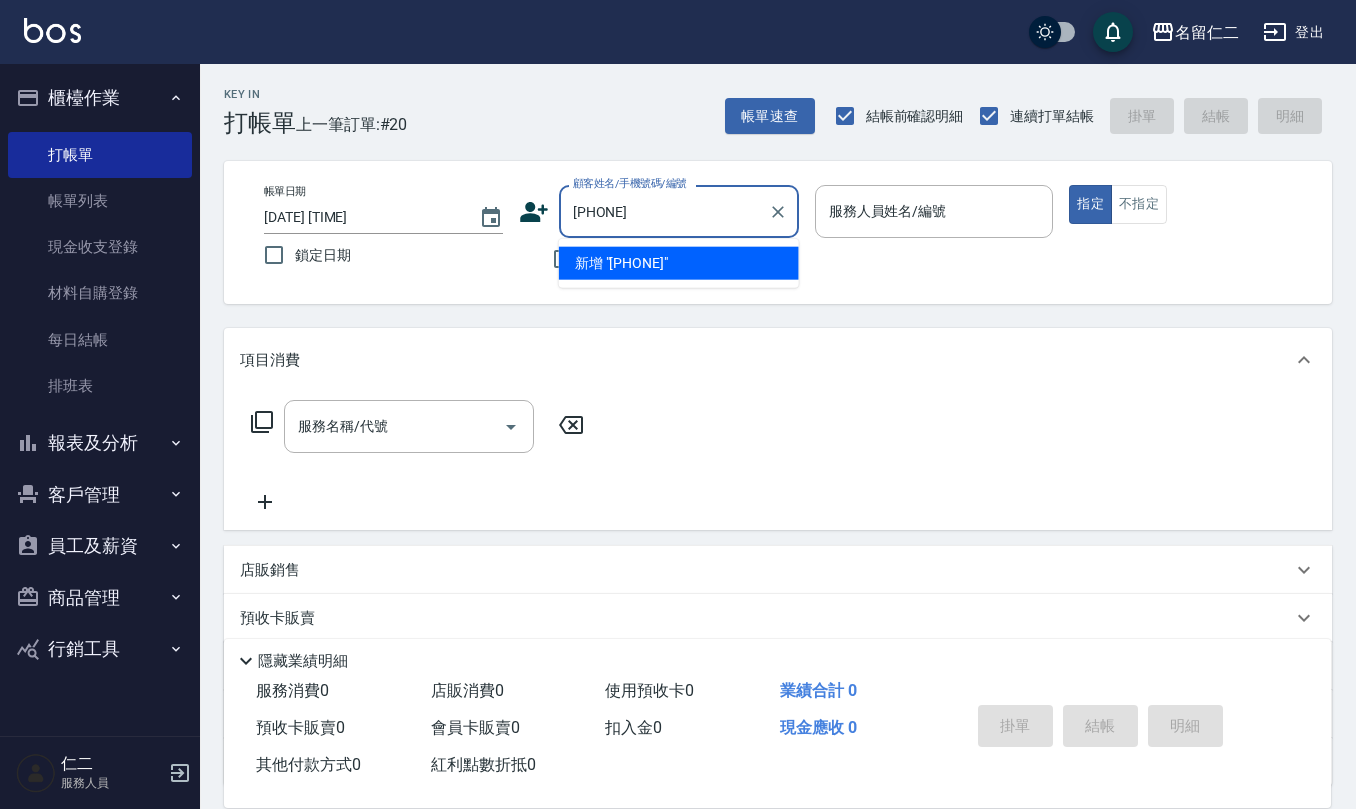 type on "[PHONE]" 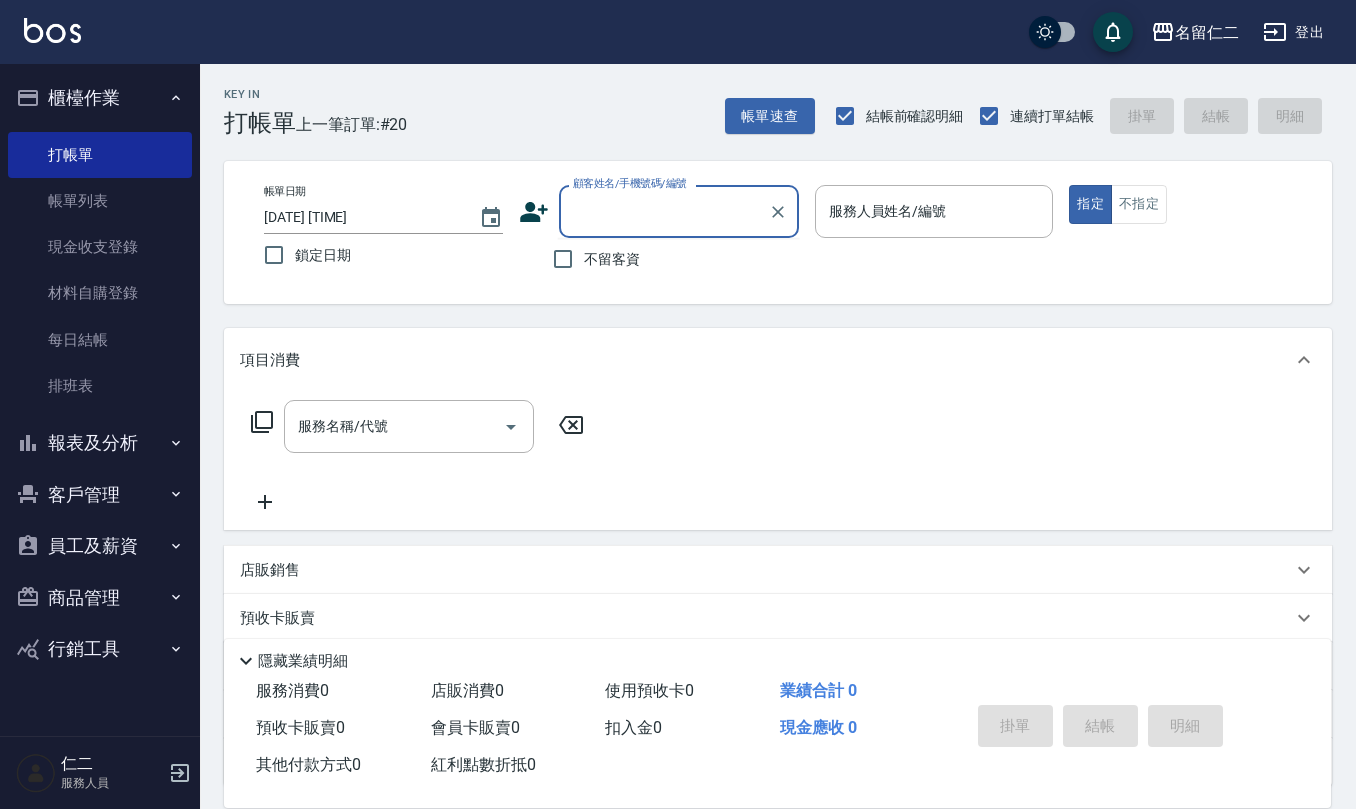 click 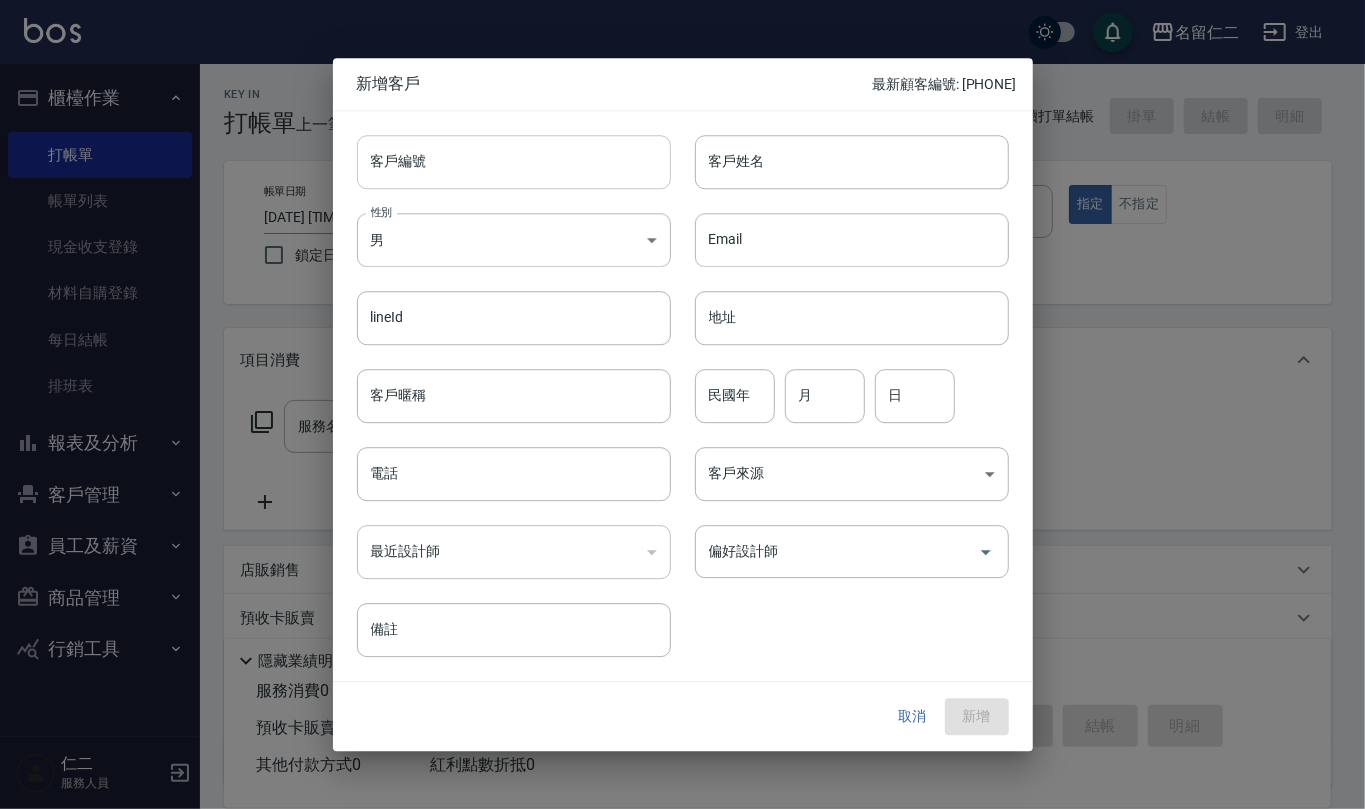 click on "客戶編號" at bounding box center (514, 162) 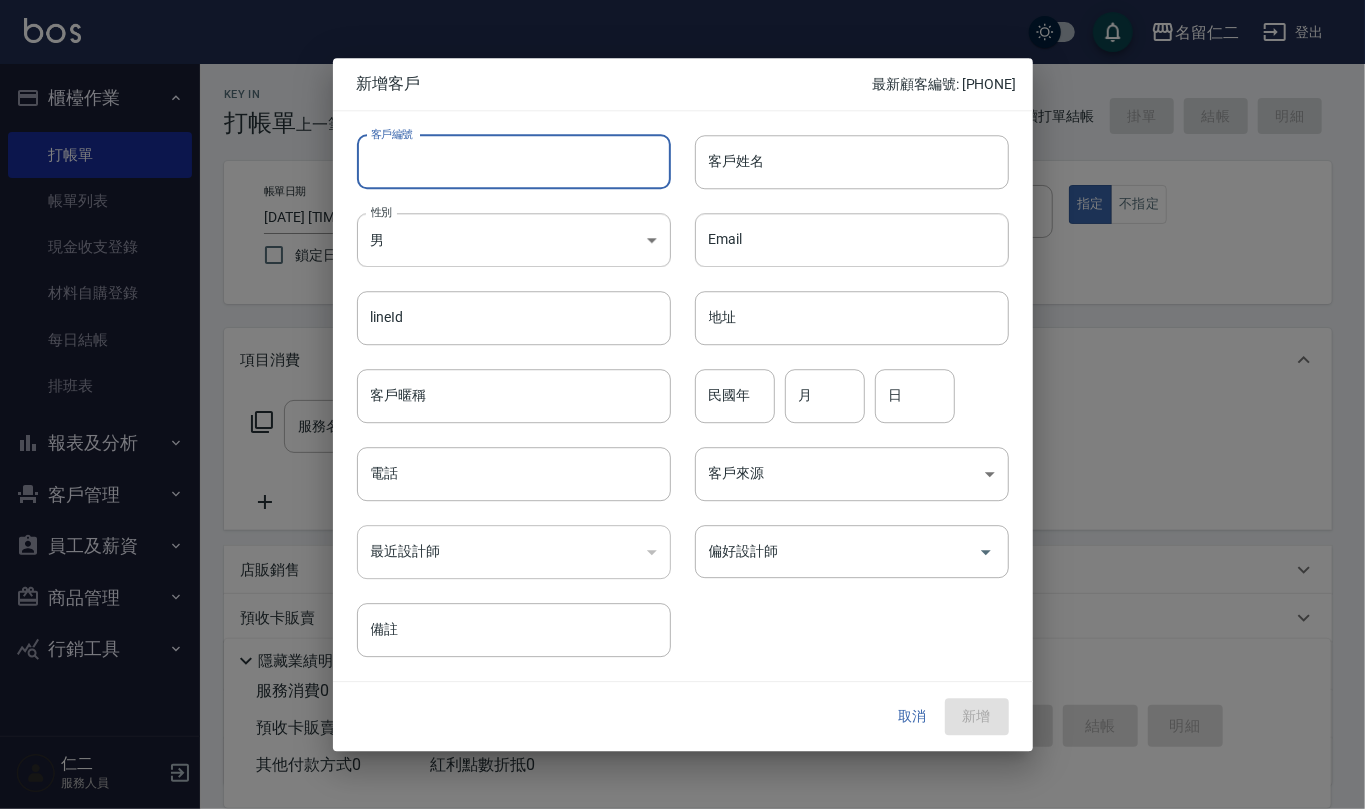 paste on "[PHONE]" 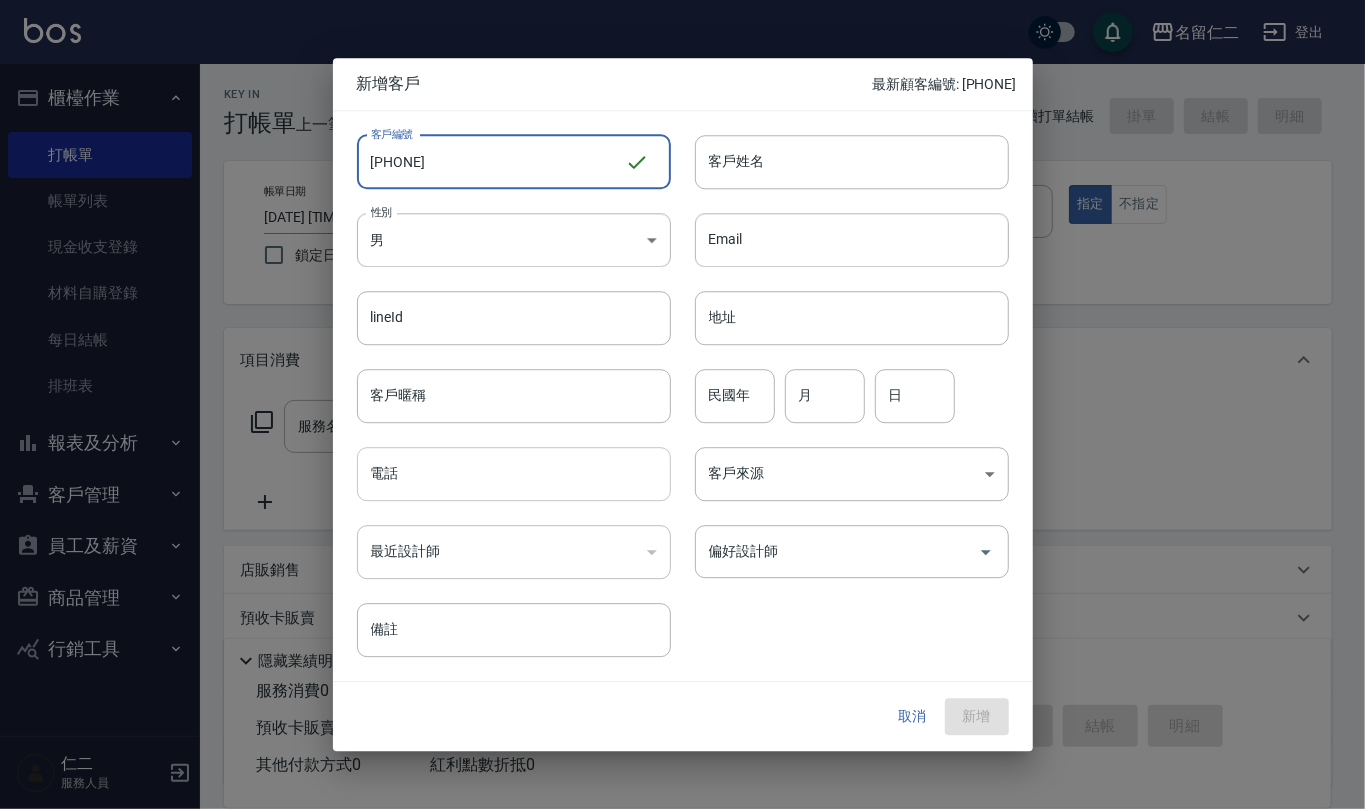 type on "[PHONE]" 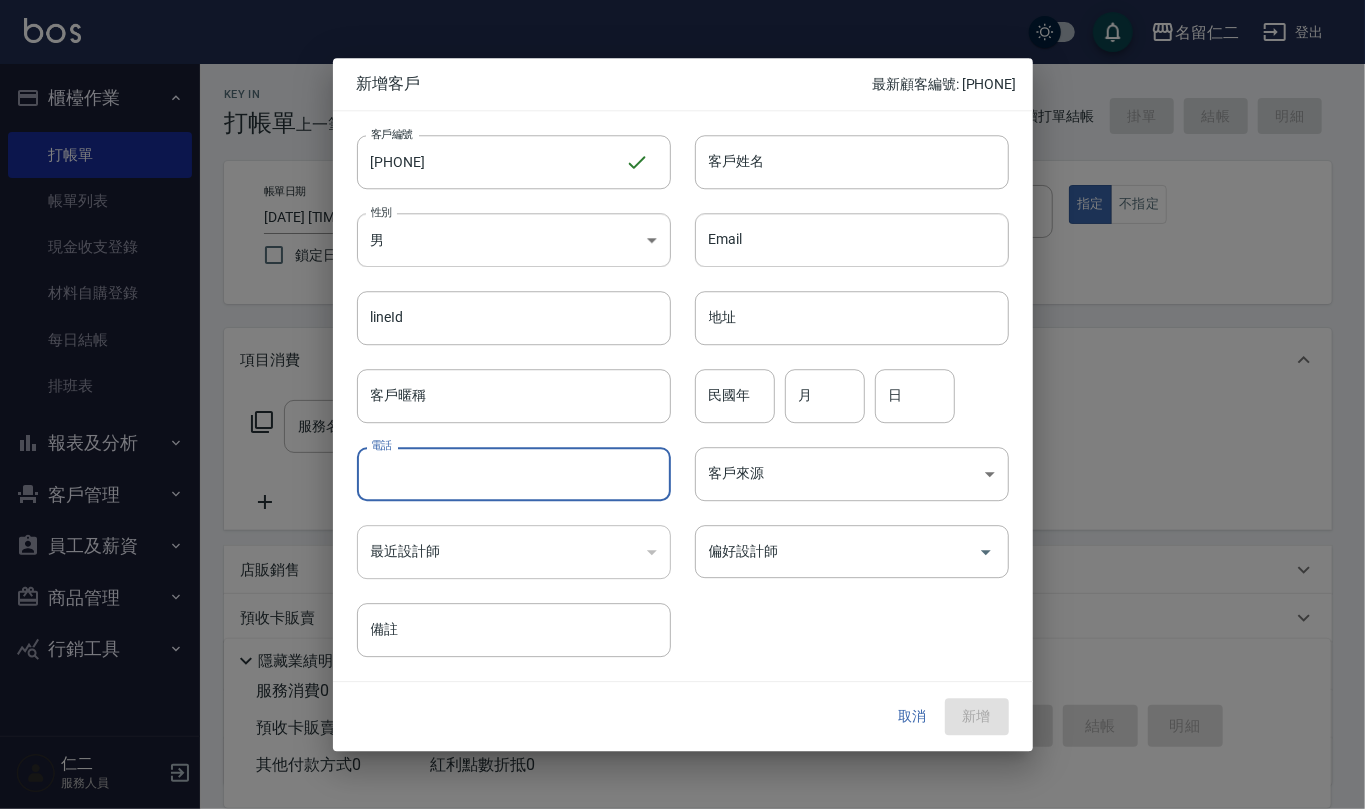 paste on "[PHONE]" 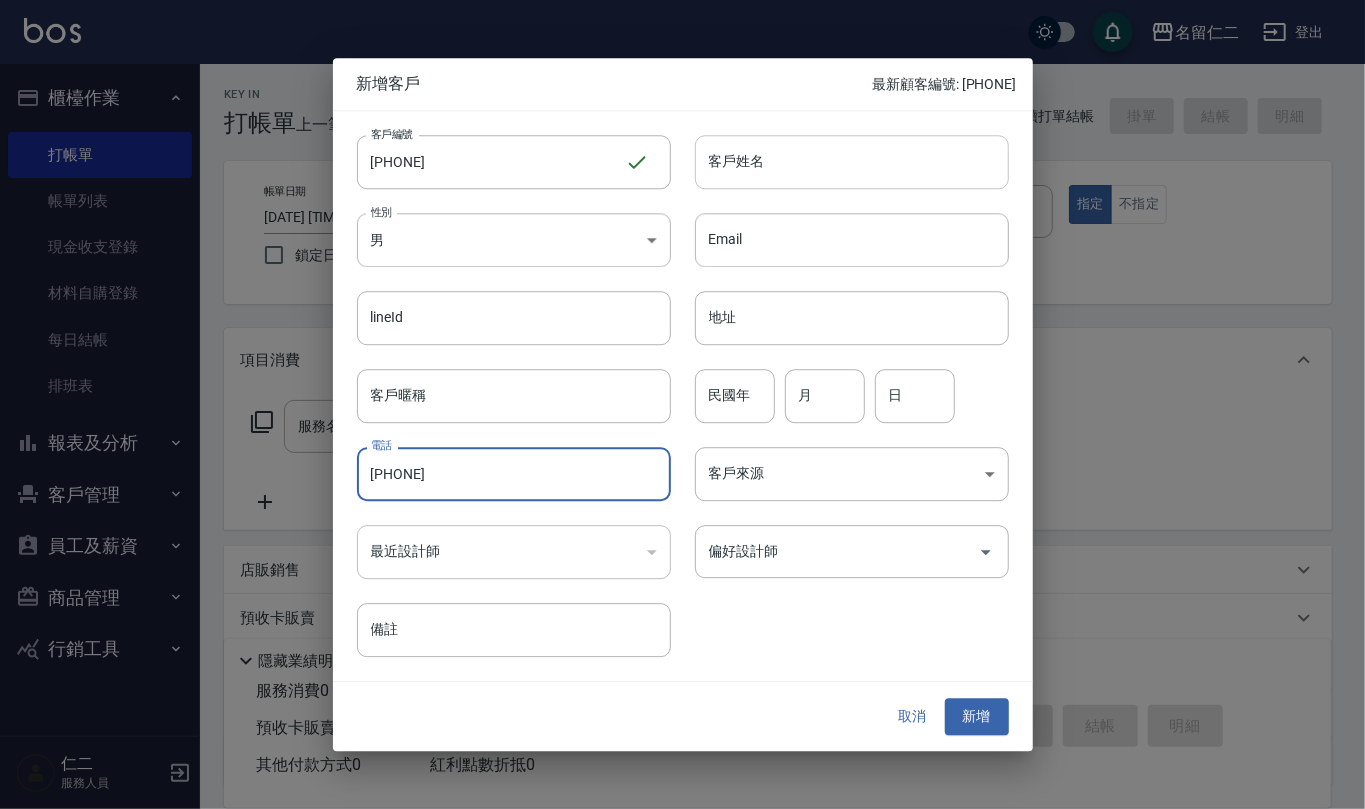 type on "[PHONE]" 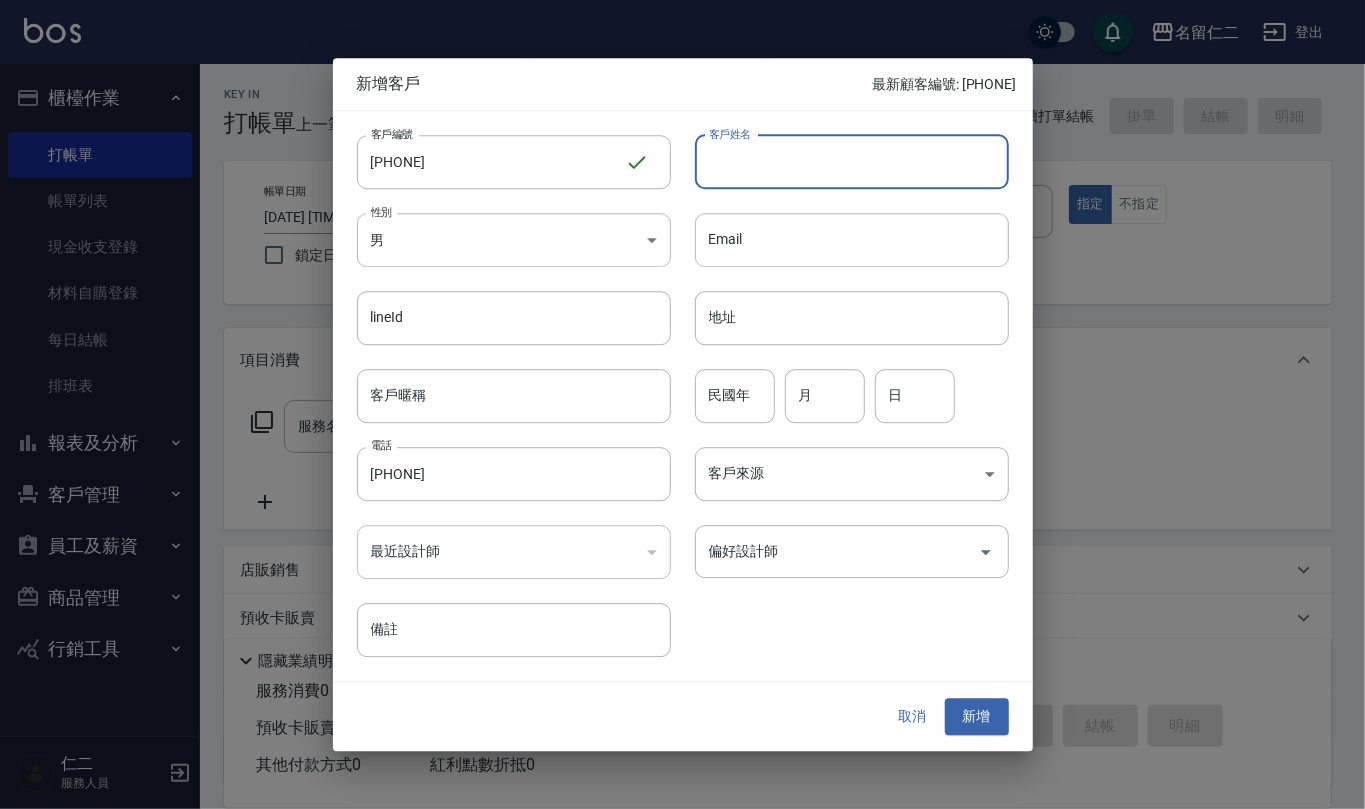 click on "客戶姓名" at bounding box center (852, 162) 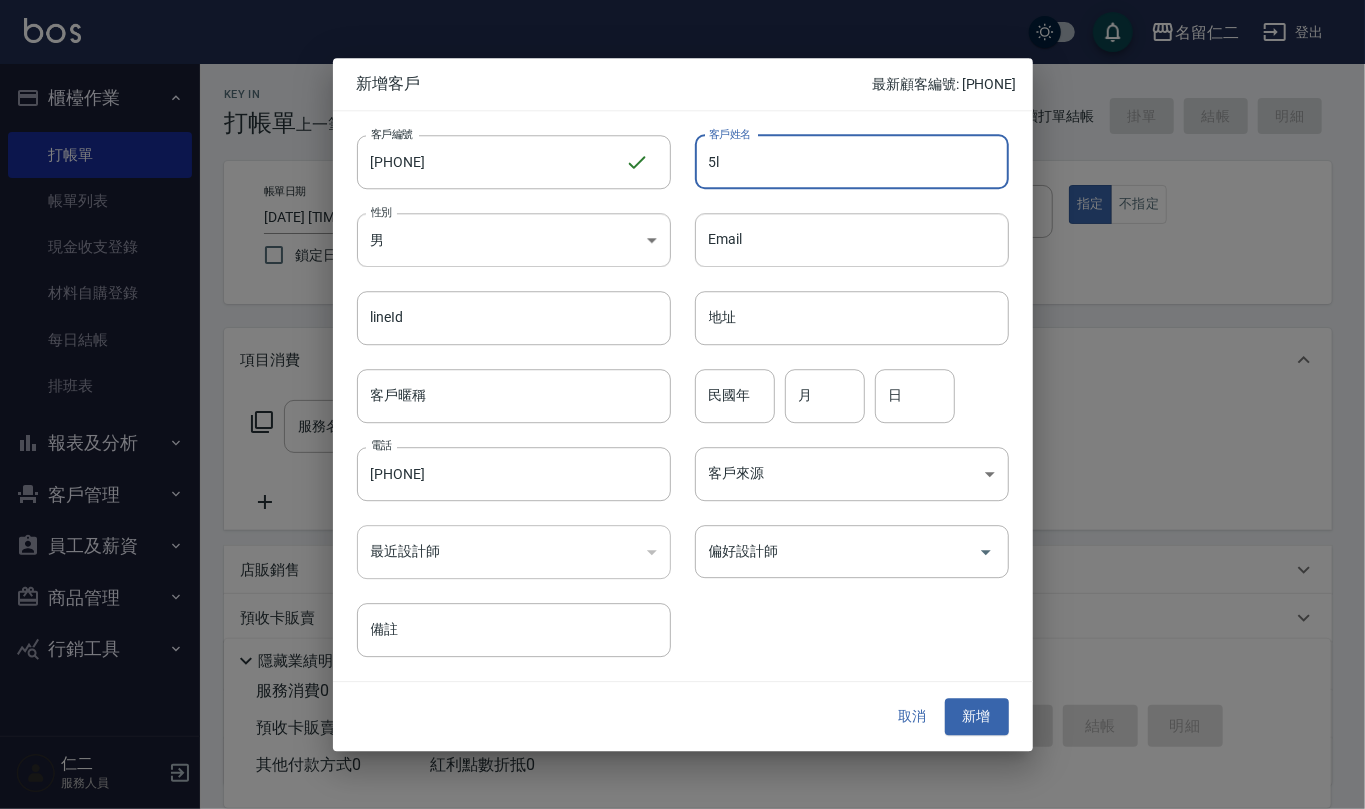 type on "5" 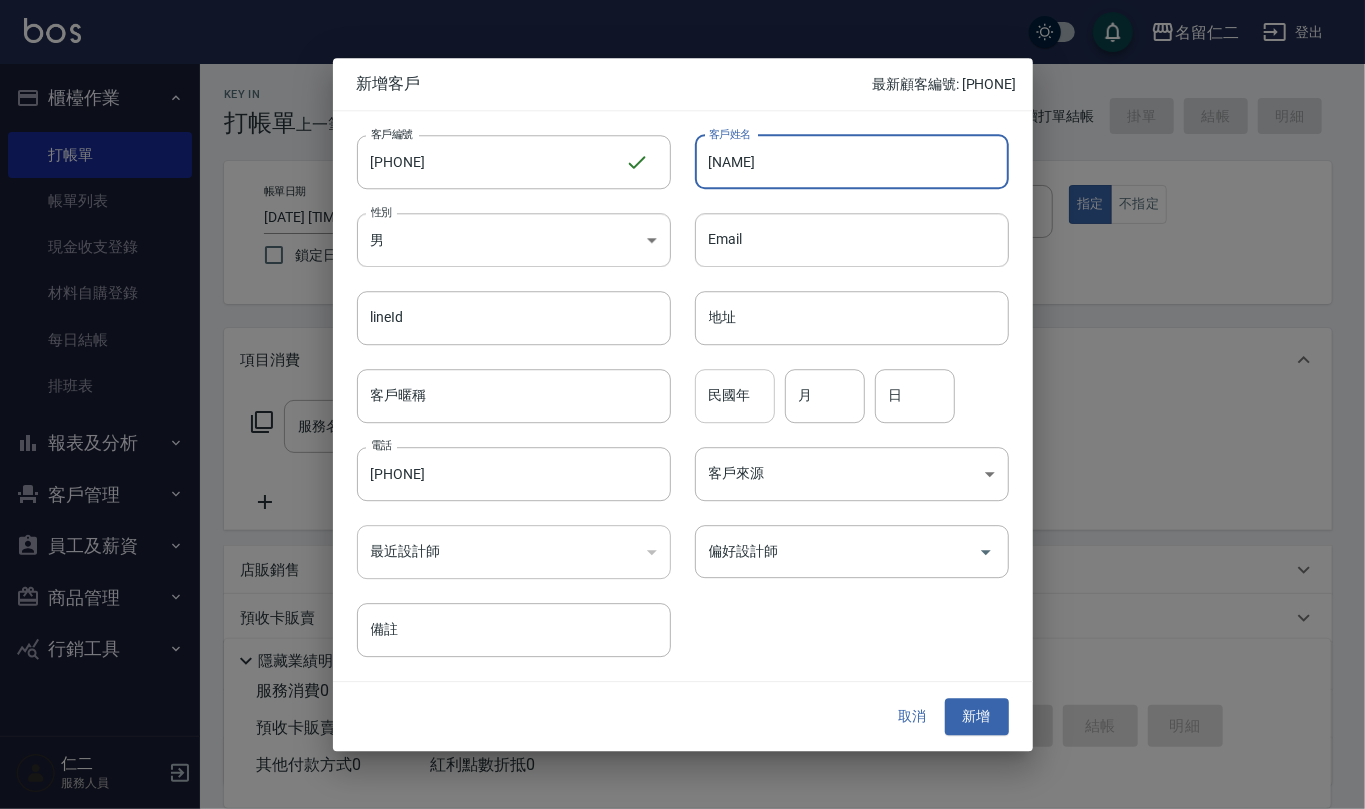 type on "[NAME]" 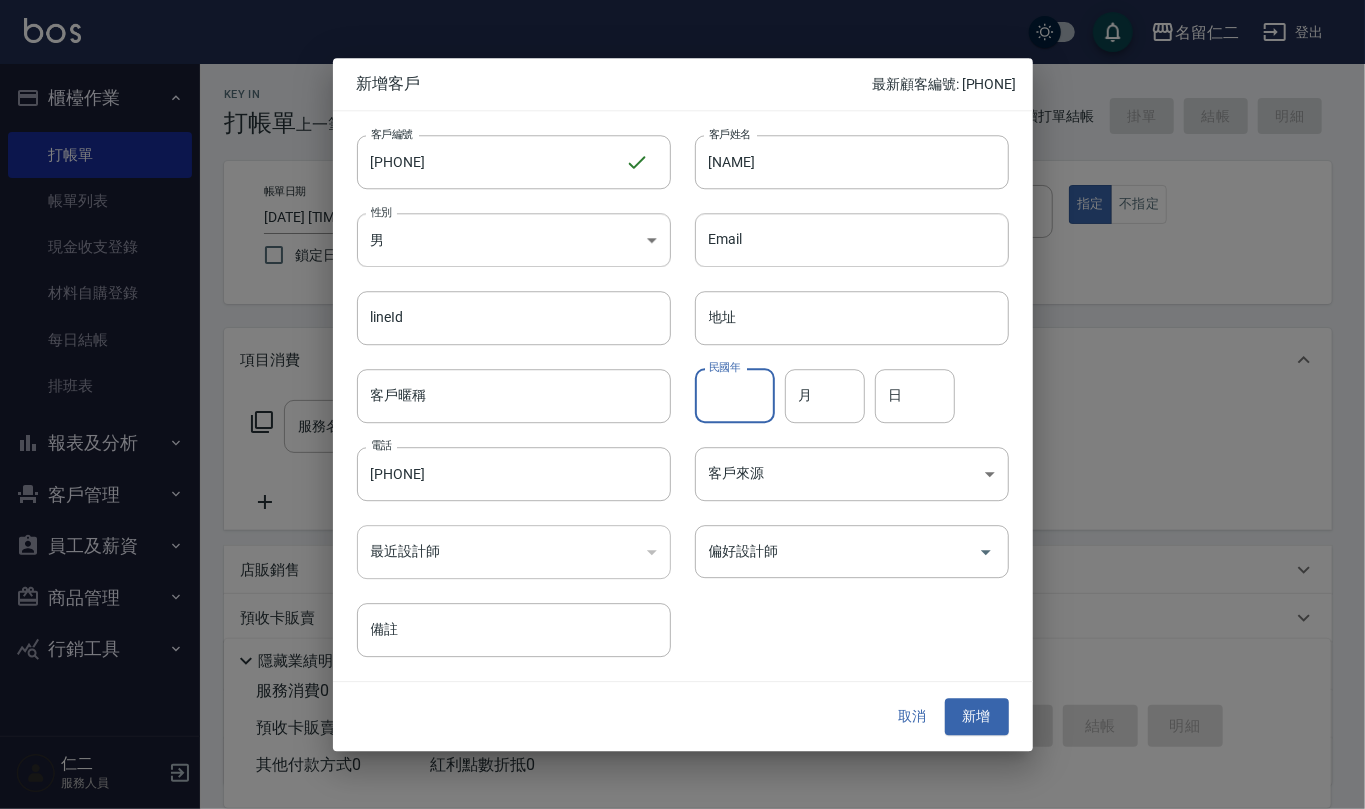 click on "民國年" at bounding box center (735, 396) 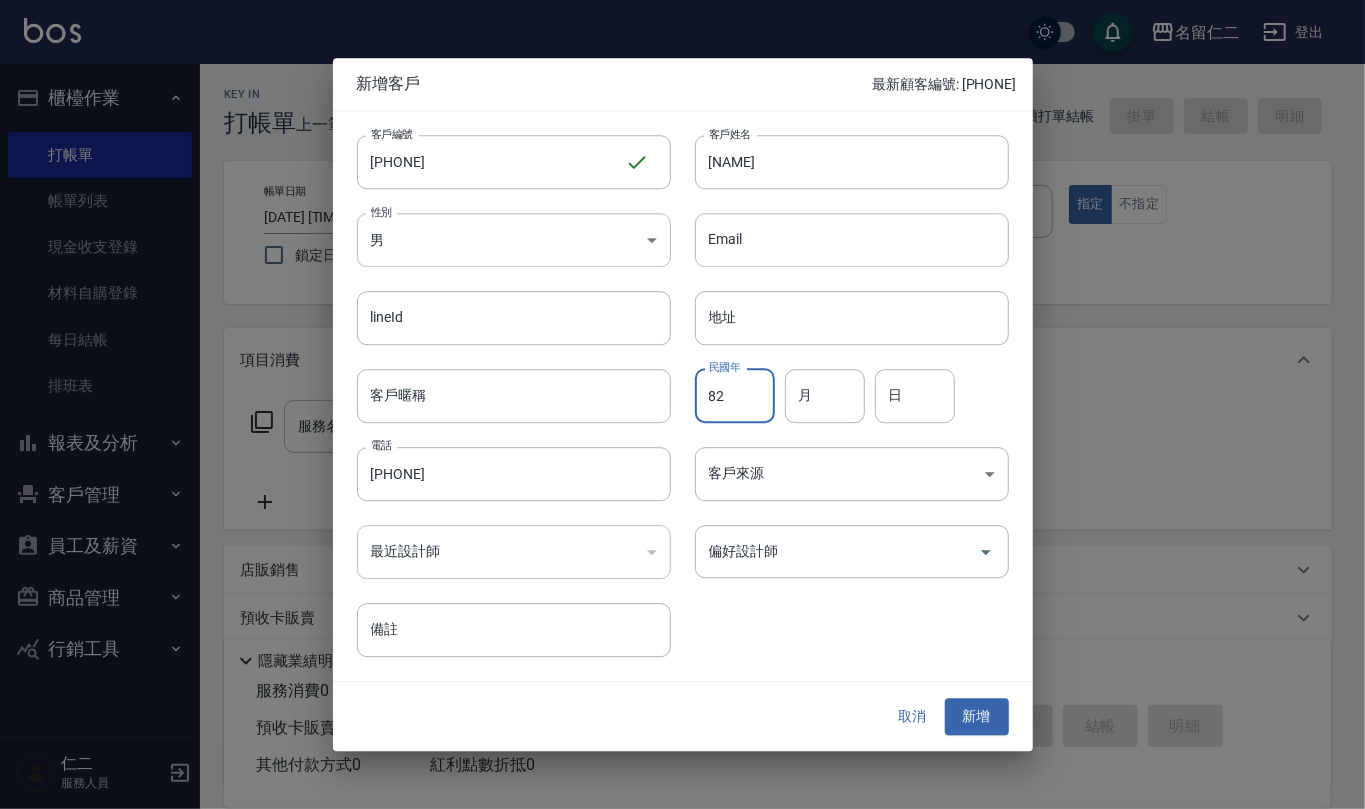 type on "82" 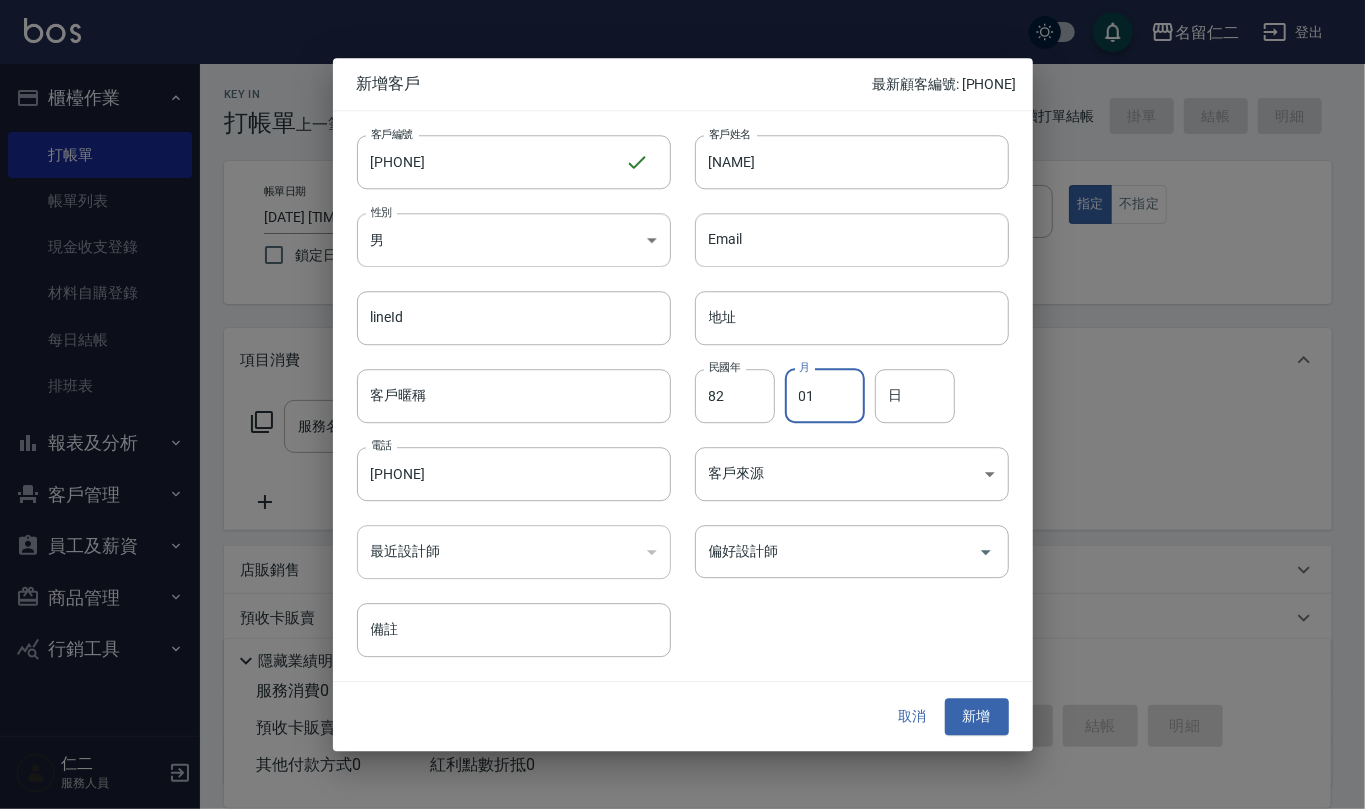 type on "01" 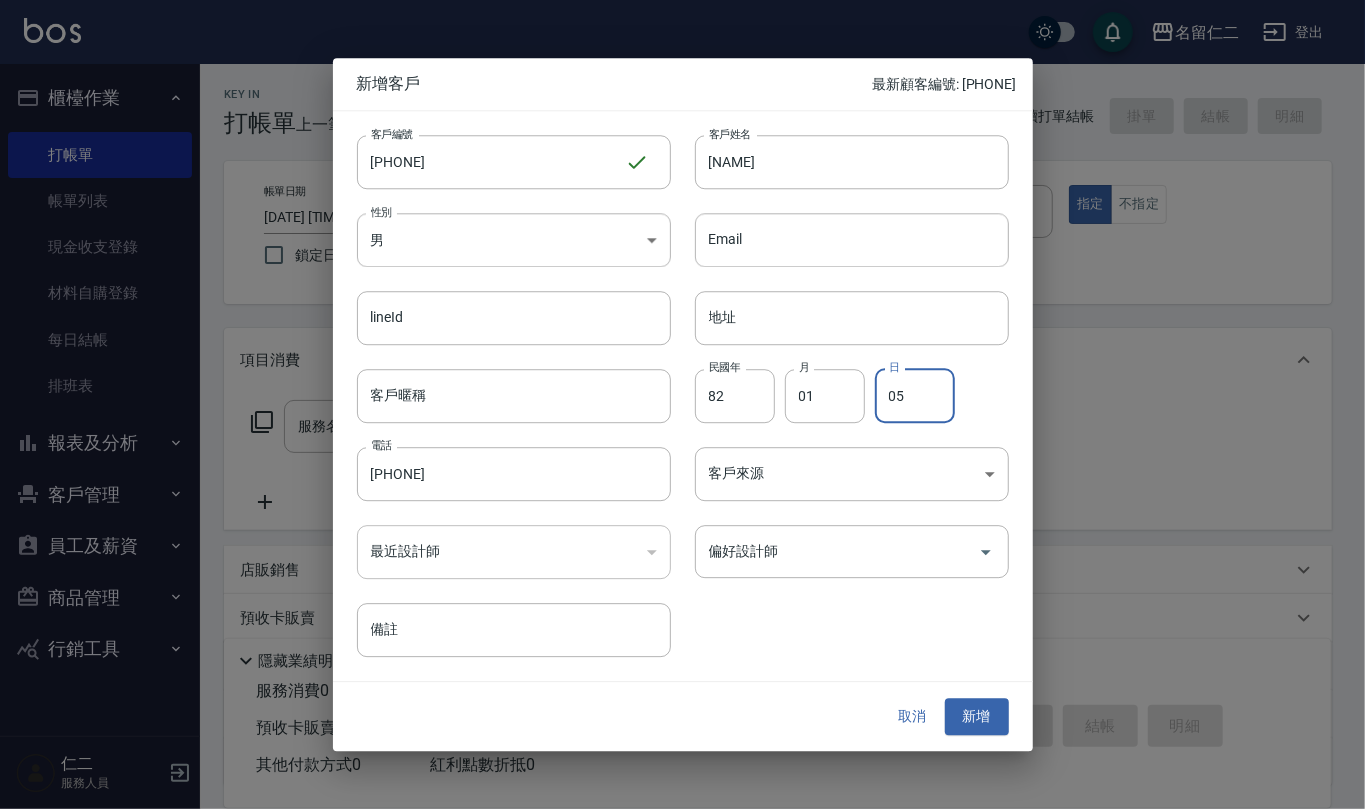 type on "05" 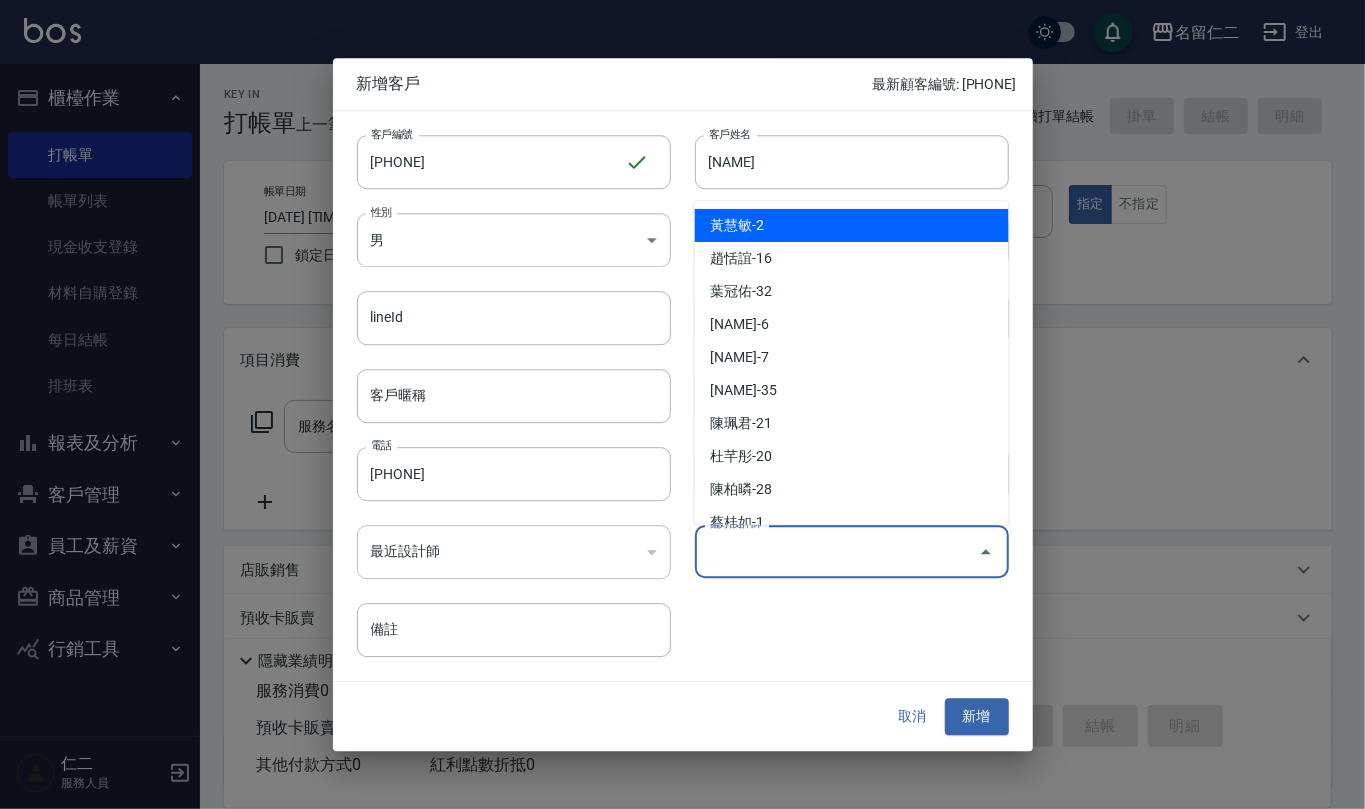 click on "偏好設計師" at bounding box center (837, 551) 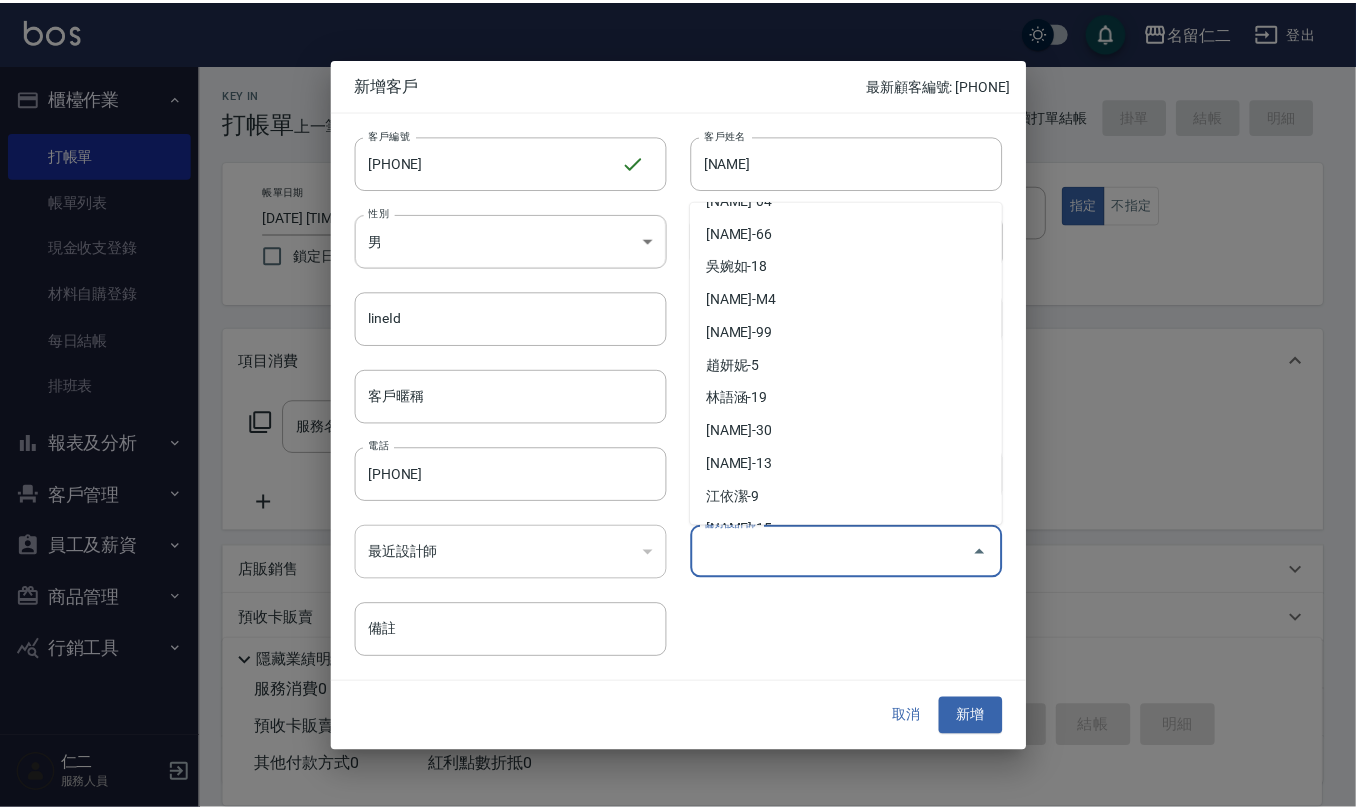 scroll, scrollTop: 666, scrollLeft: 0, axis: vertical 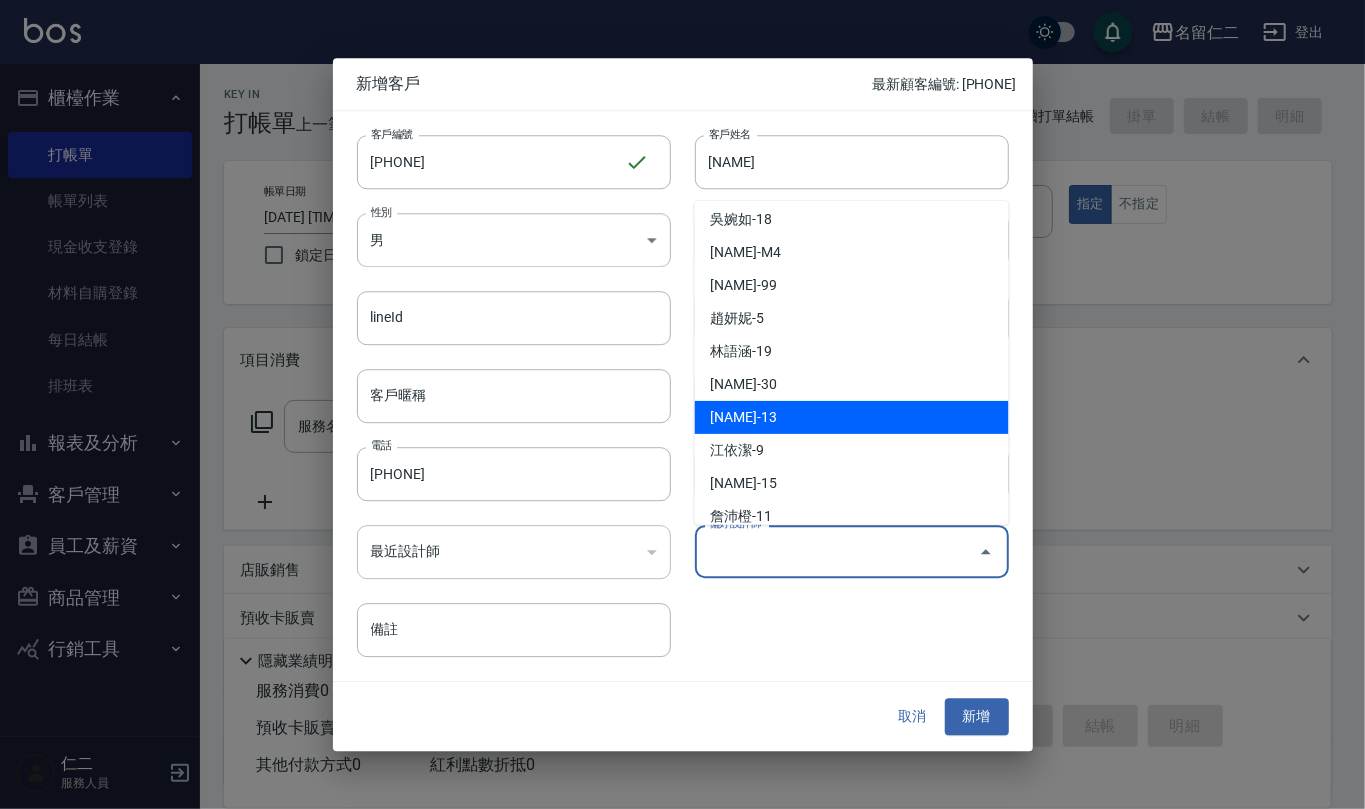 click on "[NAME]-13" at bounding box center (852, 417) 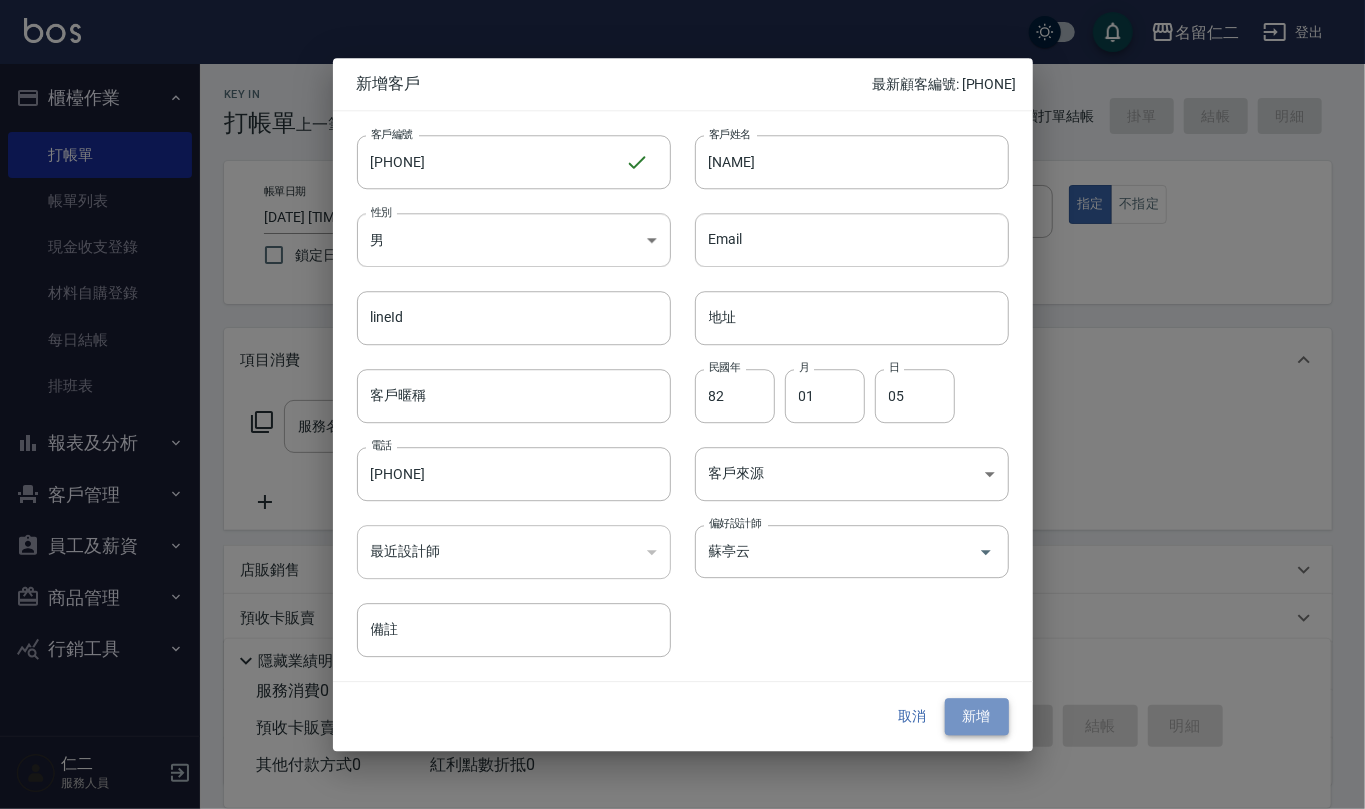 click on "新增" at bounding box center [977, 717] 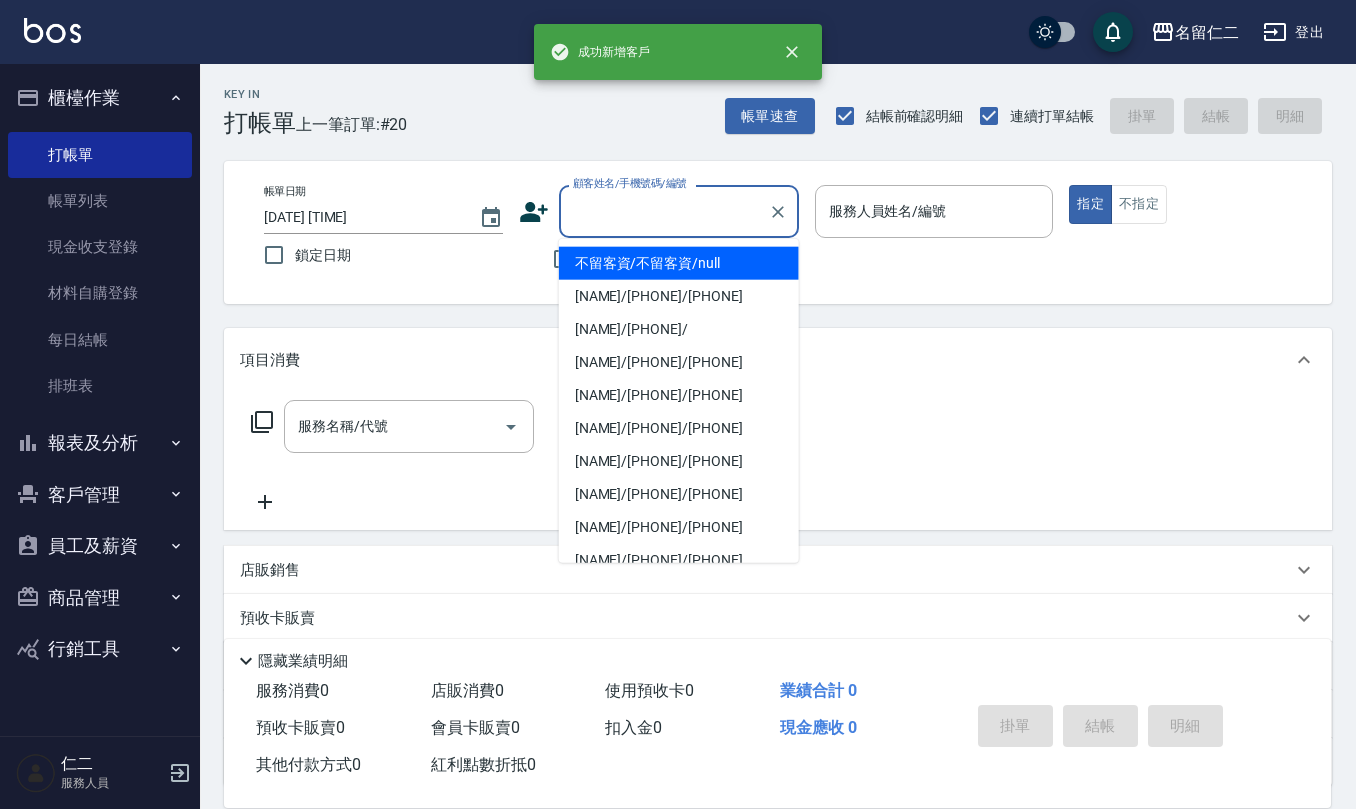 drag, startPoint x: 689, startPoint y: 192, endPoint x: 652, endPoint y: 204, distance: 38.8973 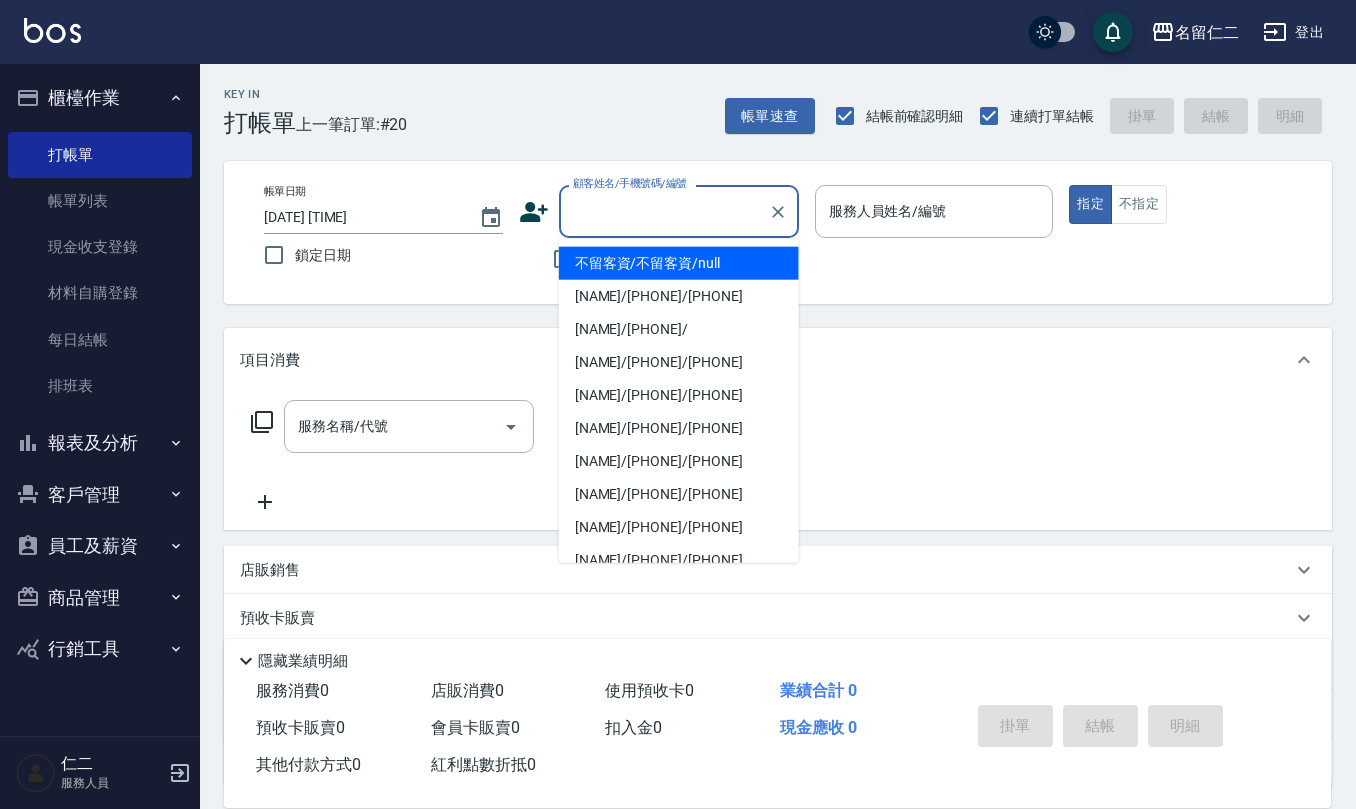 paste on "[PHONE]" 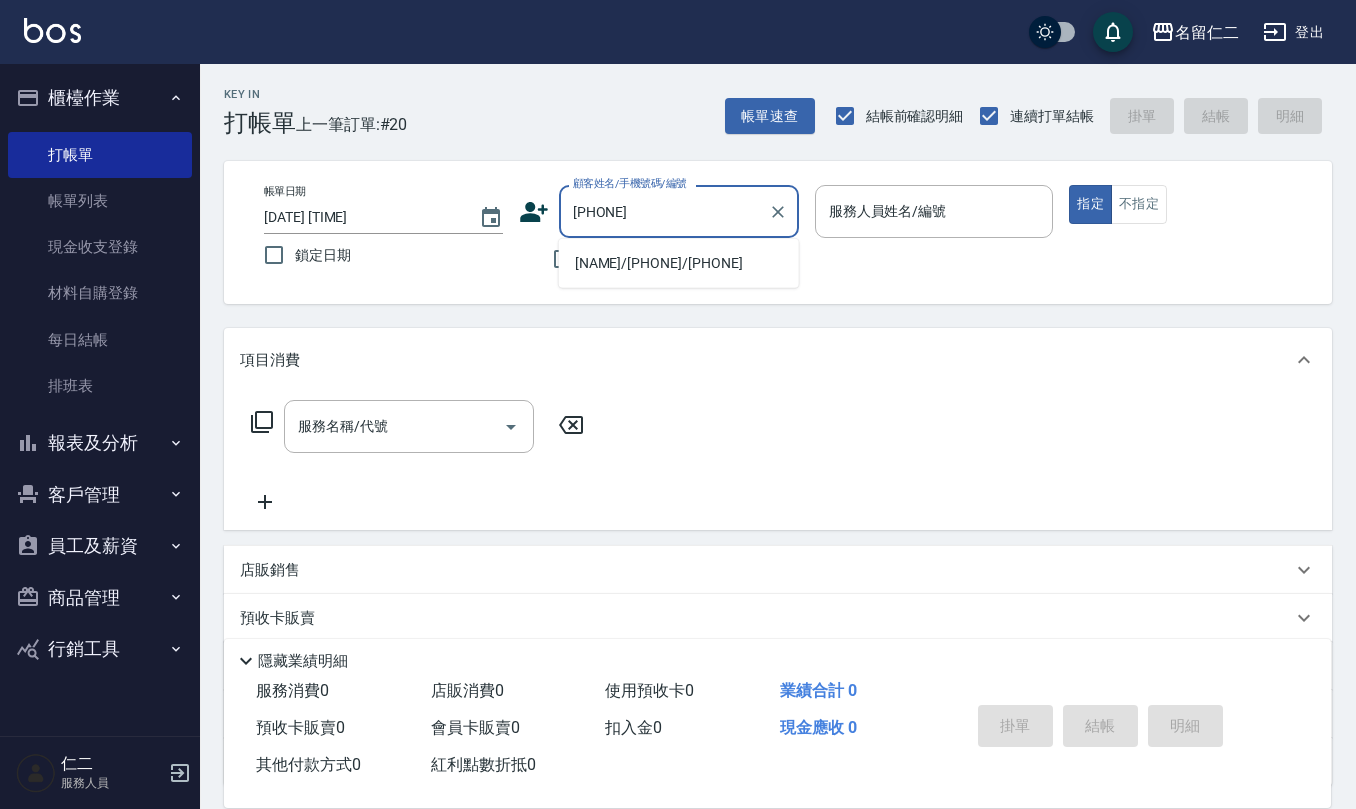 type on "[NAME]/[PHONE]/[PHONE]" 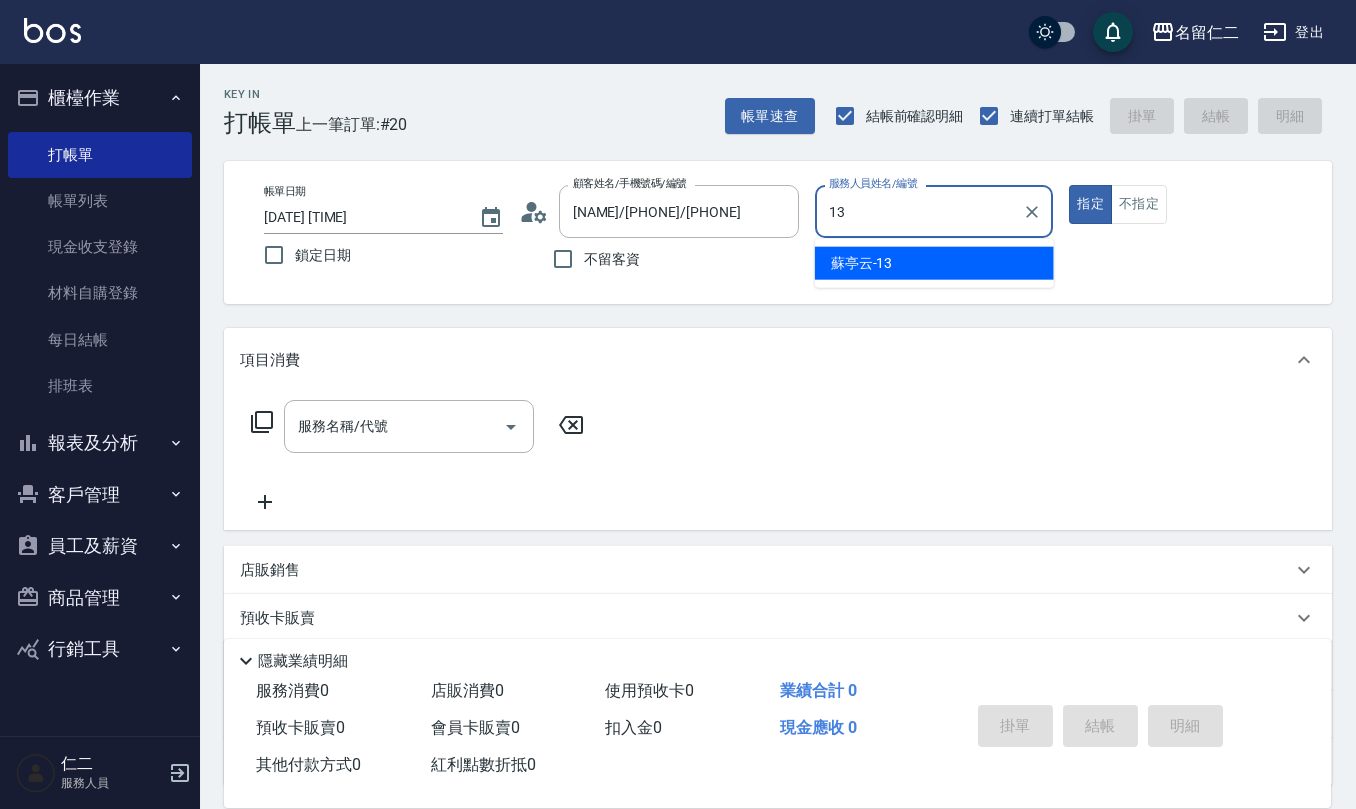 type on "[NAME]-13" 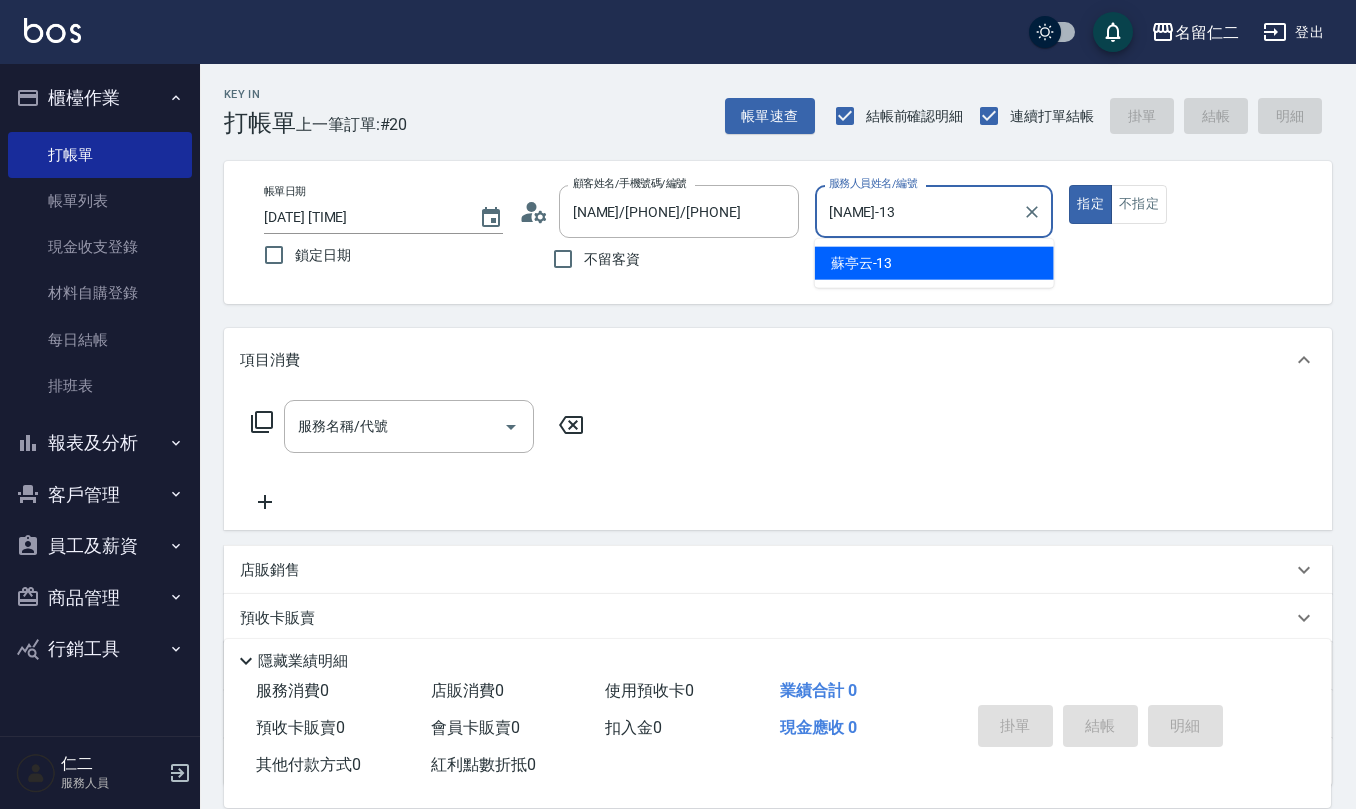 type on "true" 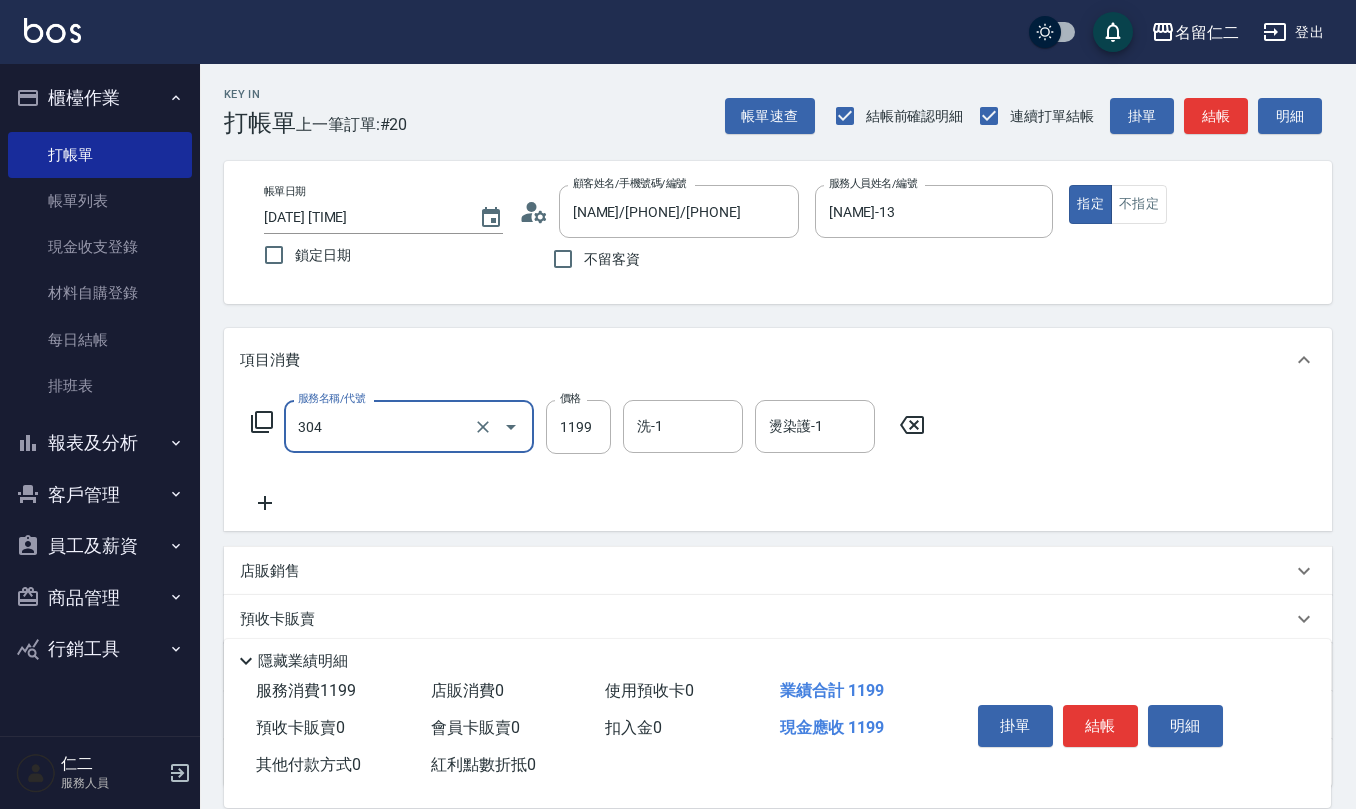 type on "離子燙(特價)(304)" 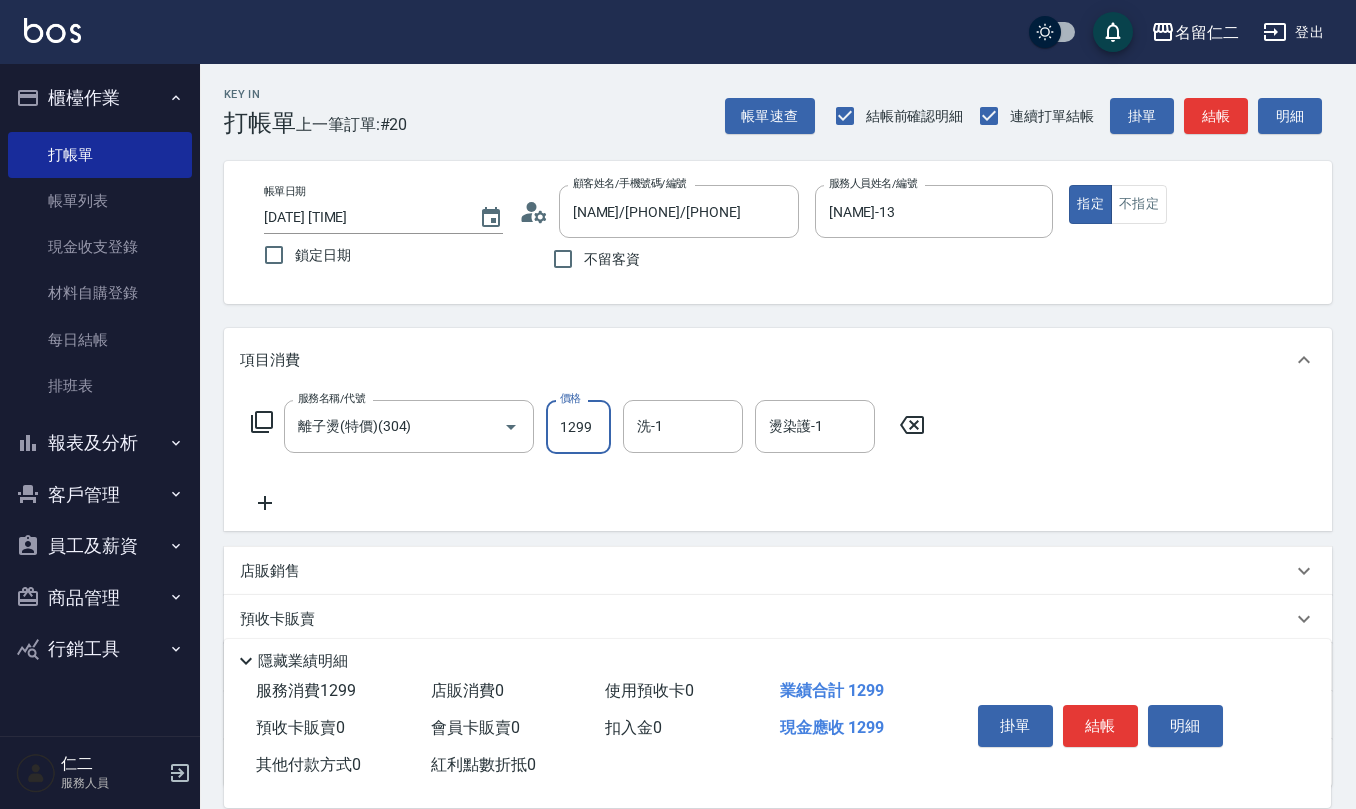 type on "1299" 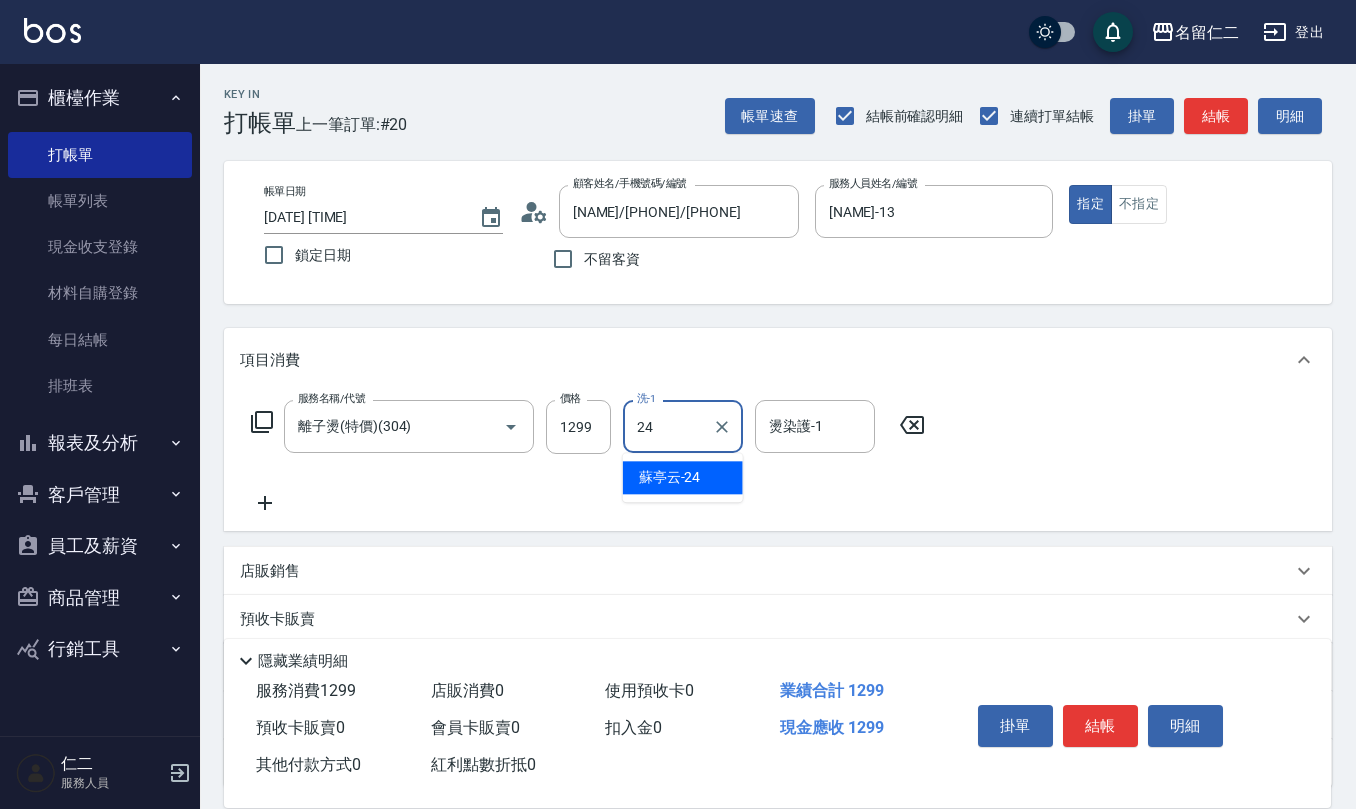 type on "蘇亭云-24" 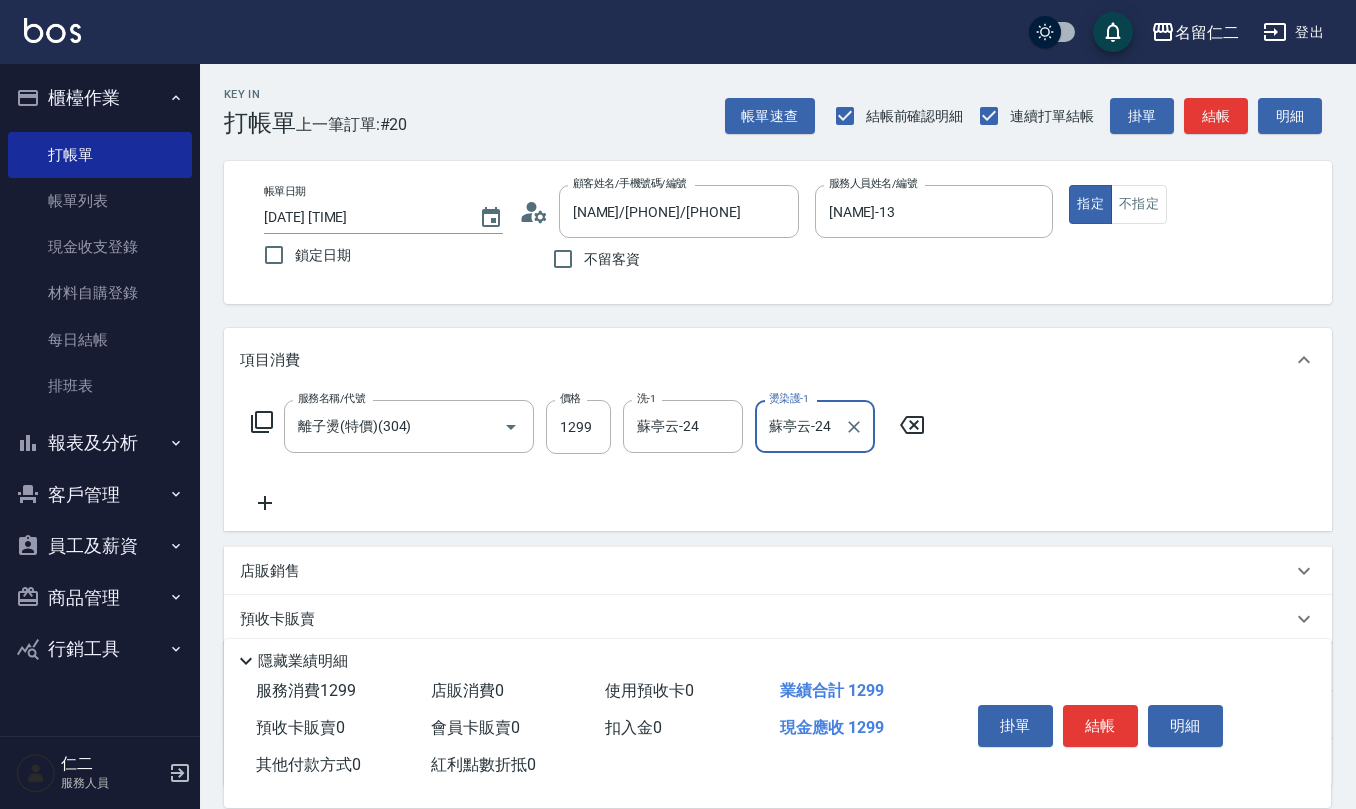 type on "蘇亭云-24" 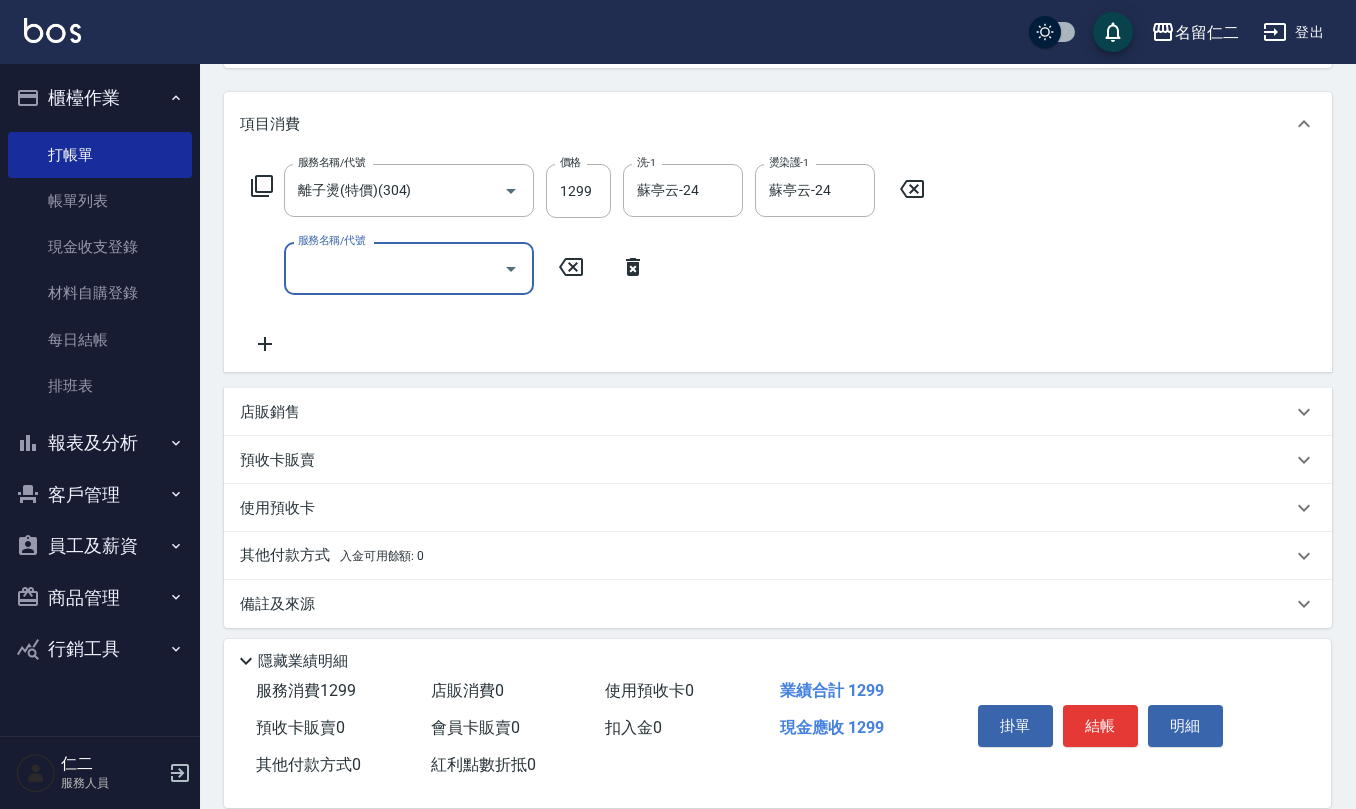 scroll, scrollTop: 242, scrollLeft: 0, axis: vertical 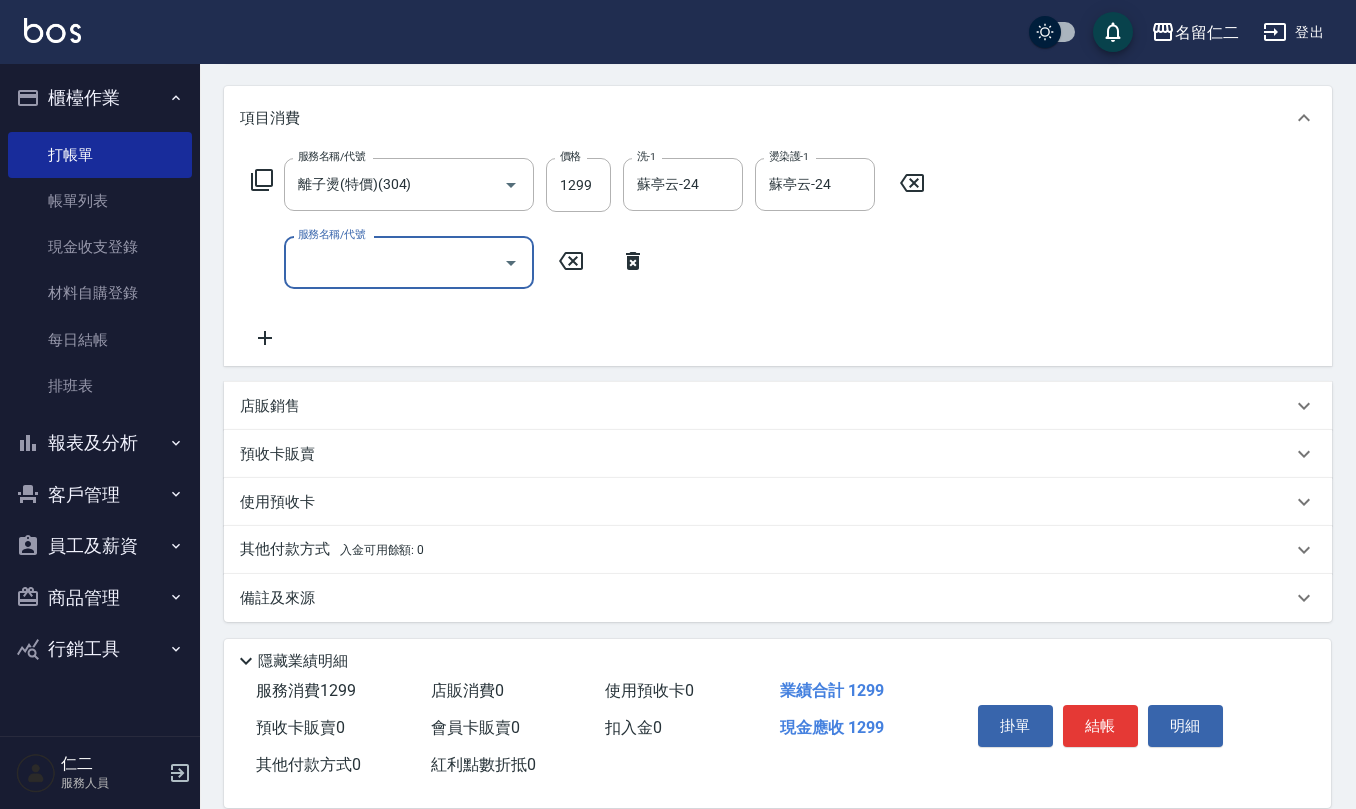 click on "店販銷售" at bounding box center [766, 406] 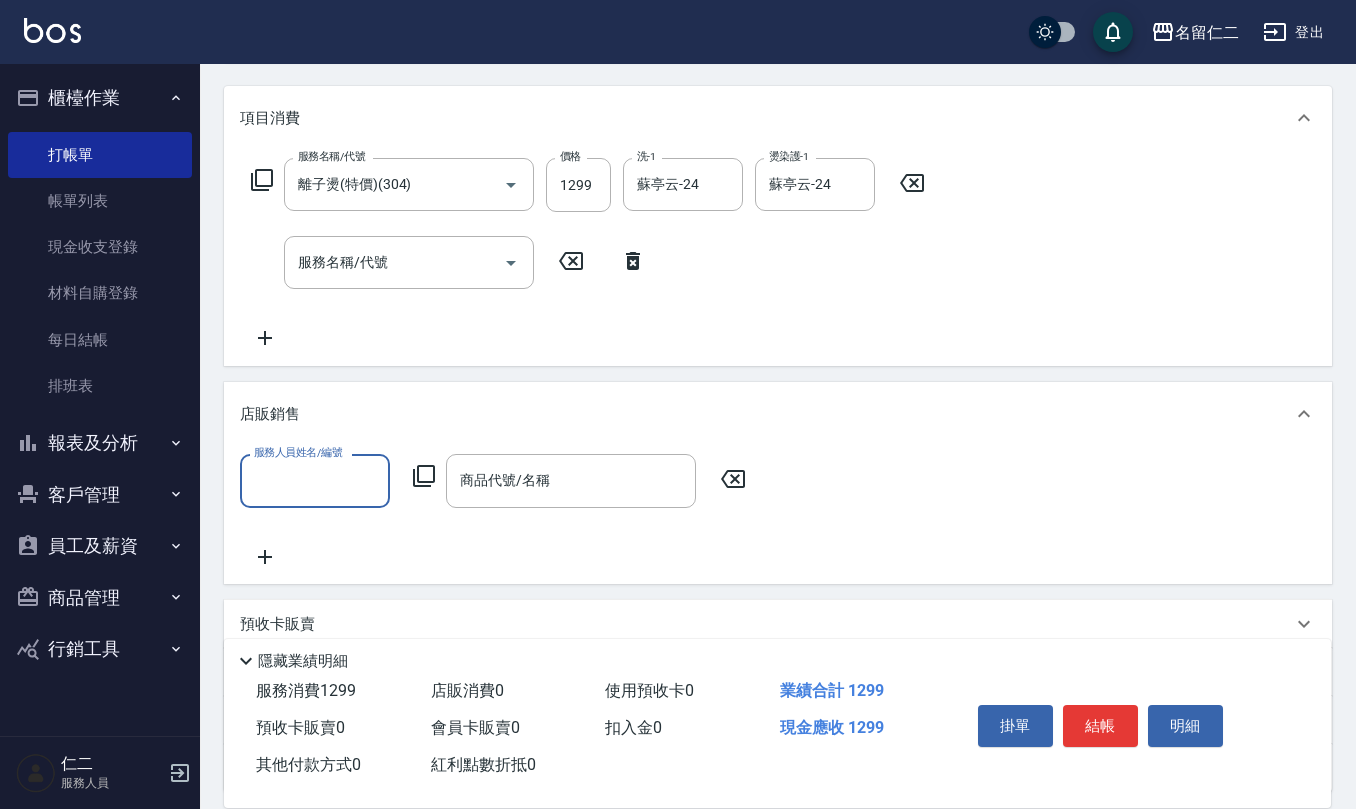 scroll, scrollTop: 0, scrollLeft: 0, axis: both 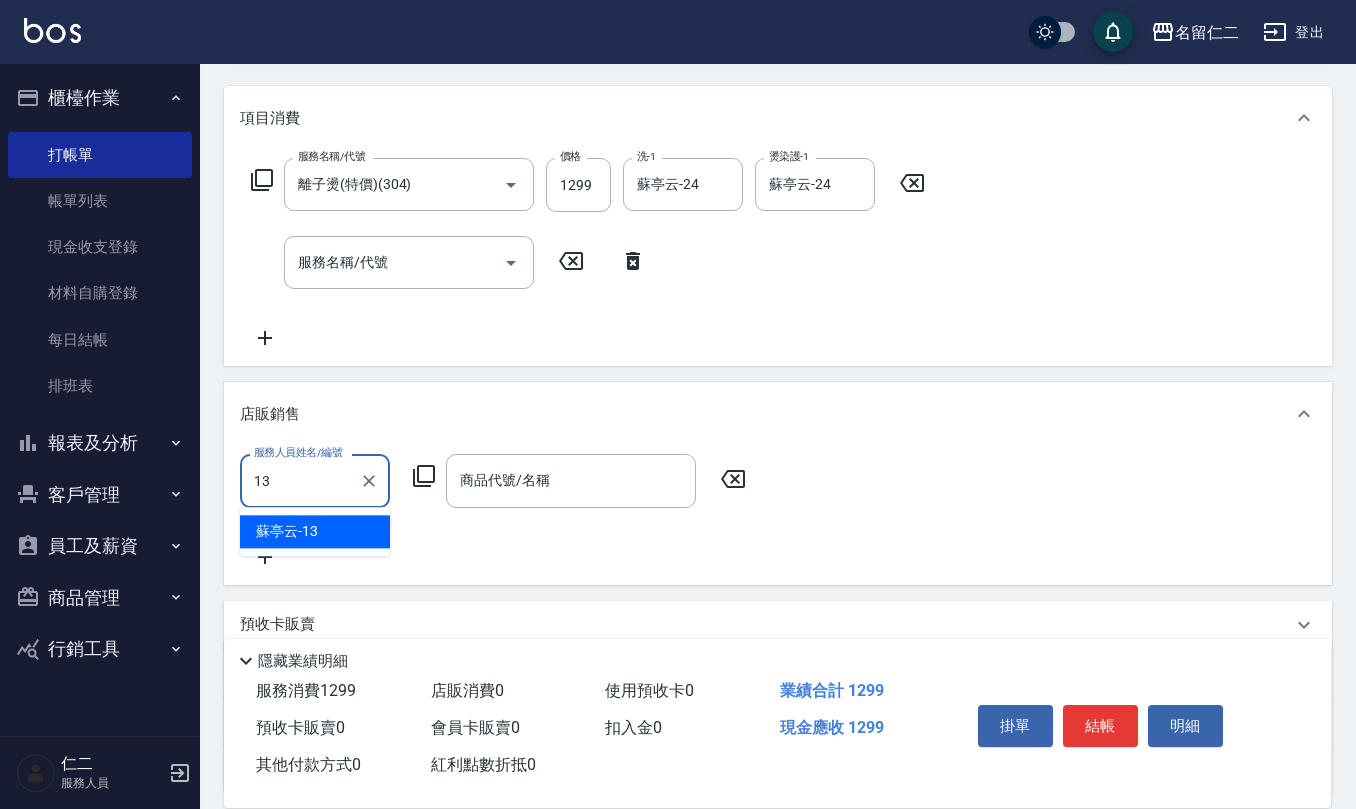 type on "[NAME]-13" 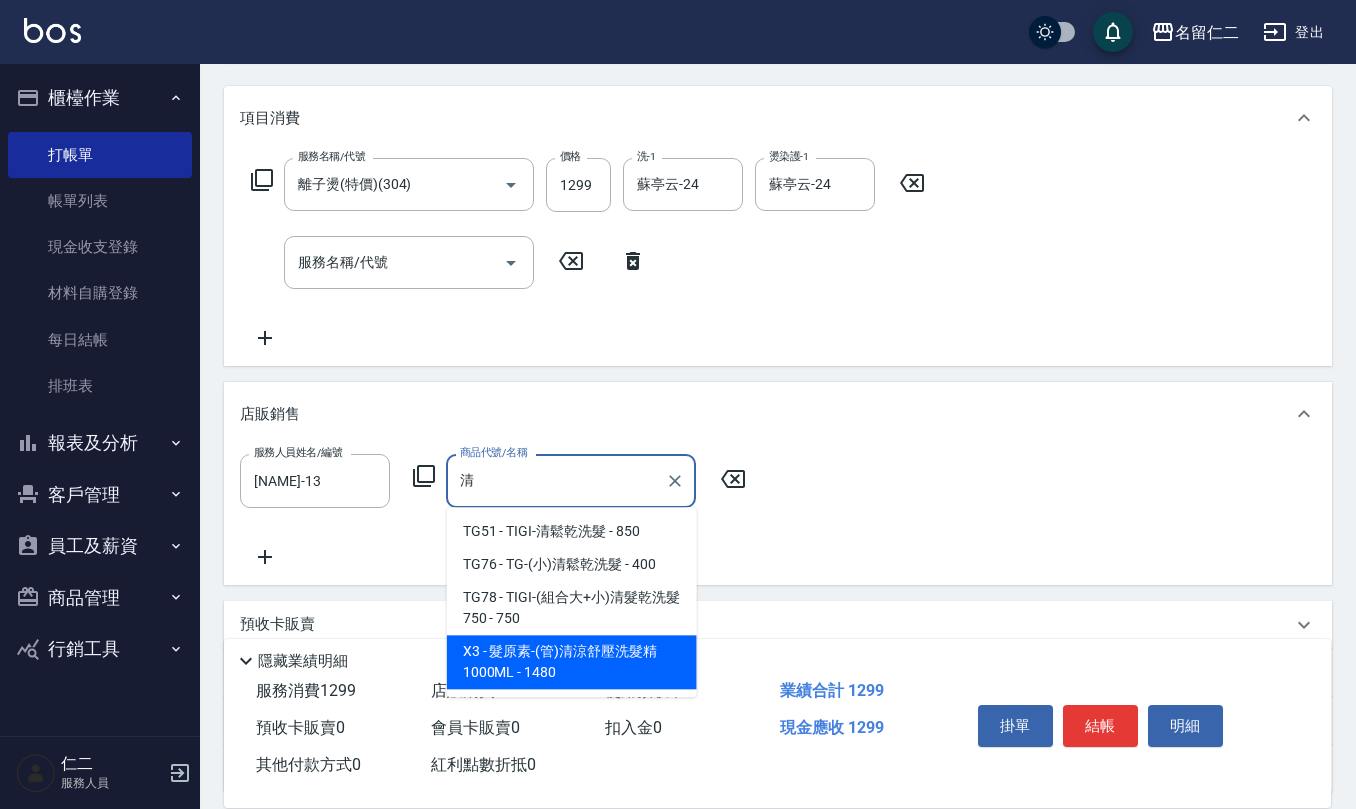 type on "髮原素-(管)清涼舒壓洗髮精1000ML" 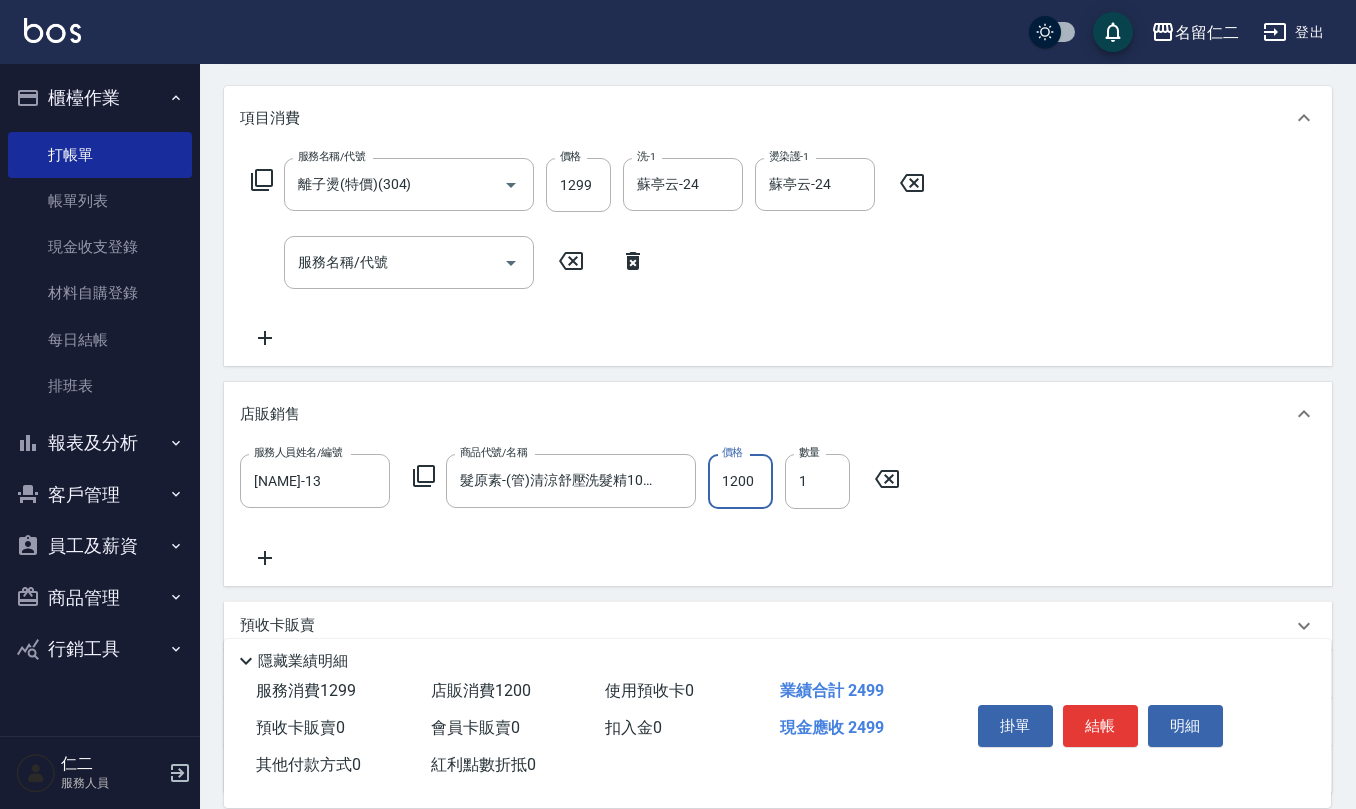 type on "1200" 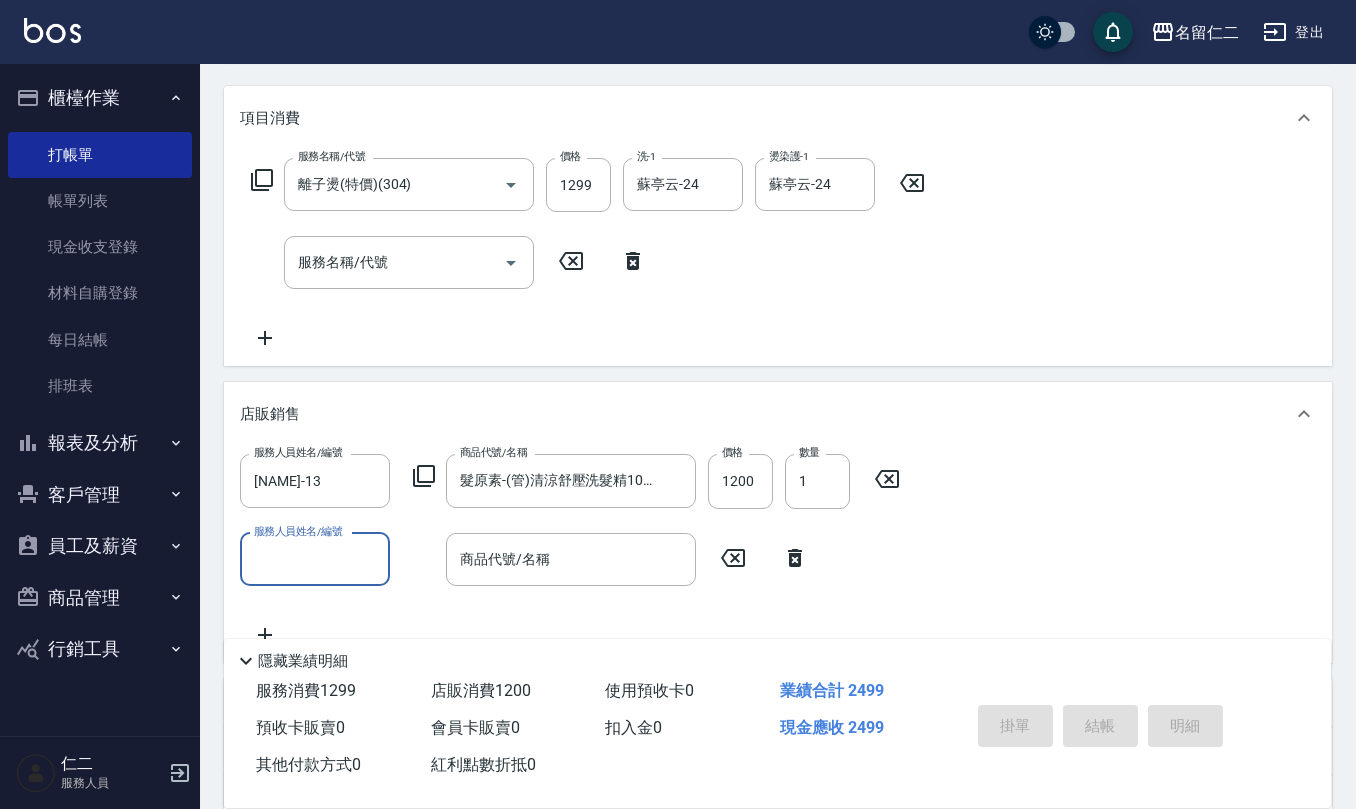 type on "[DATE] [TIME]" 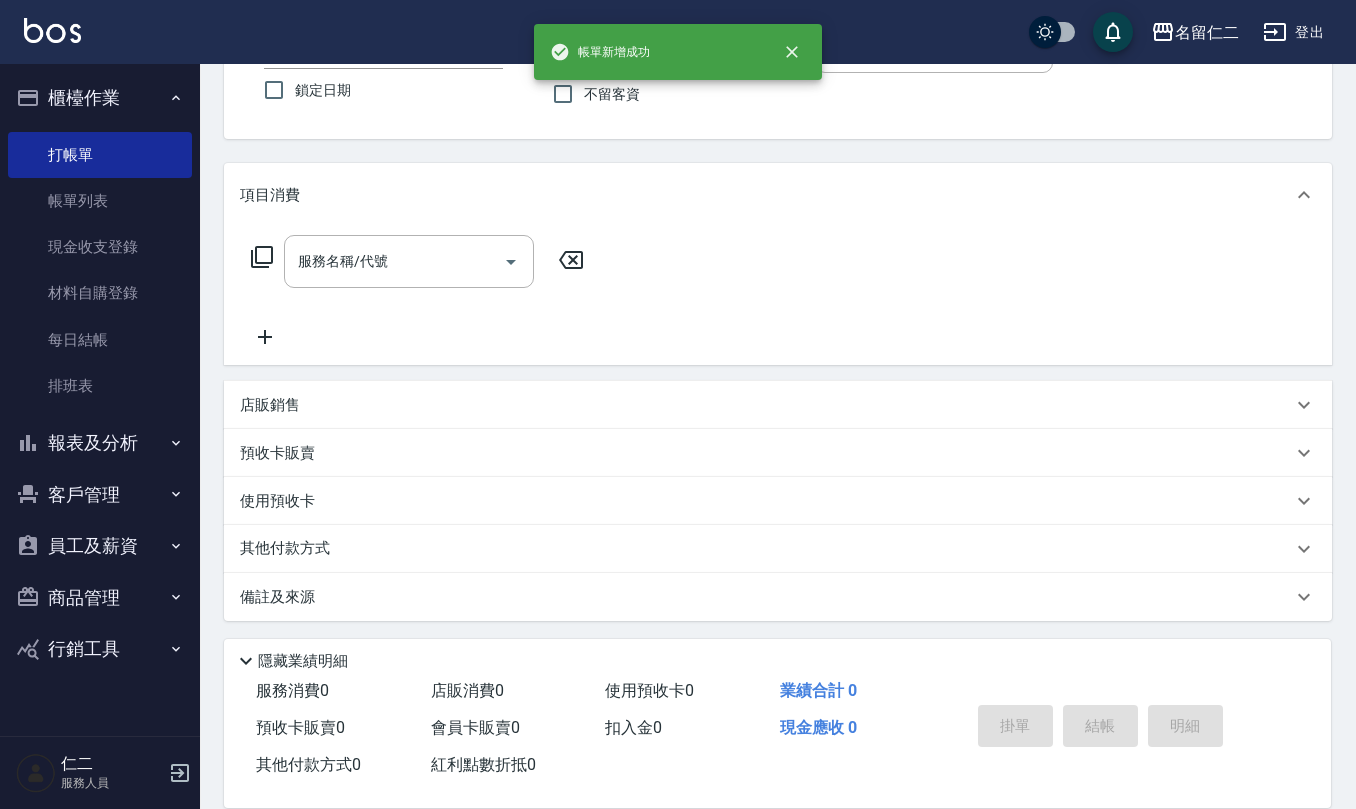 scroll, scrollTop: 0, scrollLeft: 0, axis: both 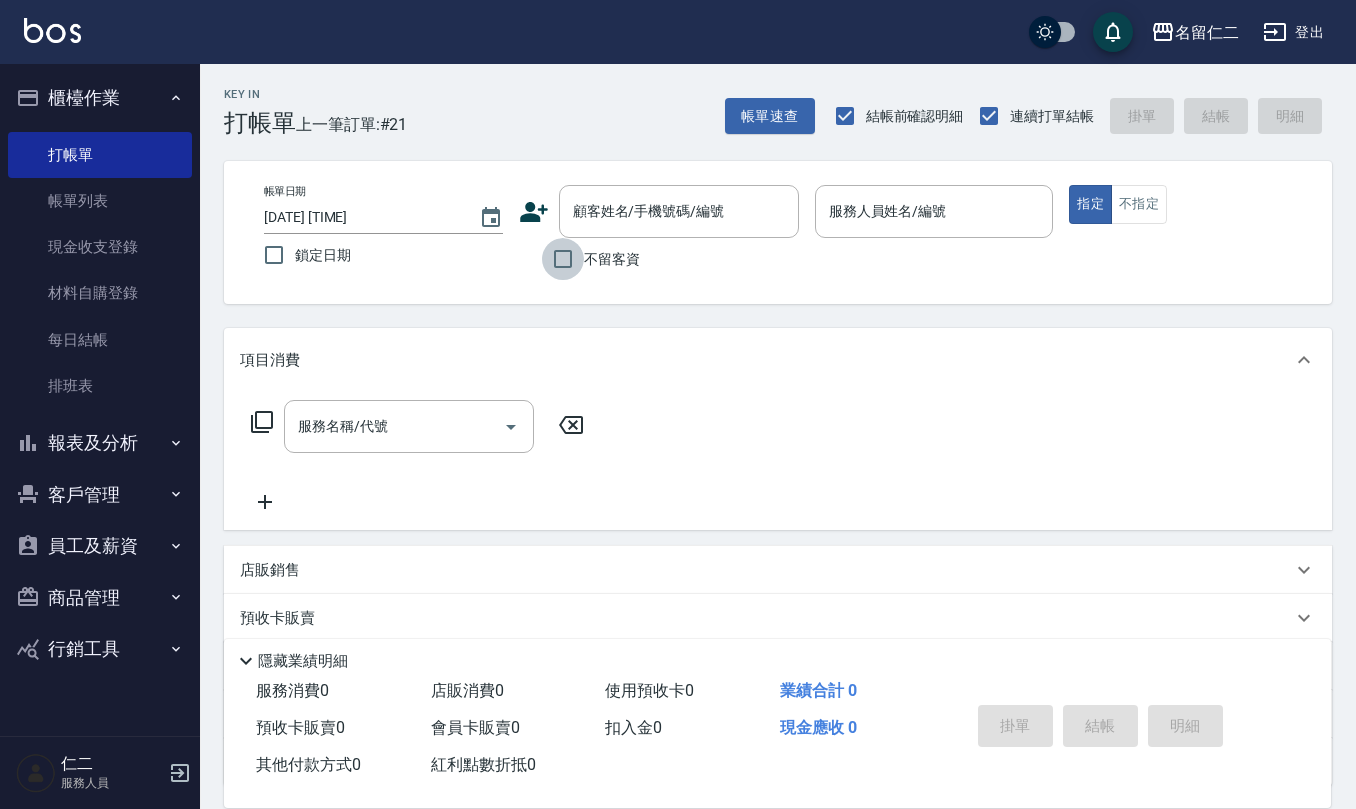 click on "不留客資" at bounding box center [563, 259] 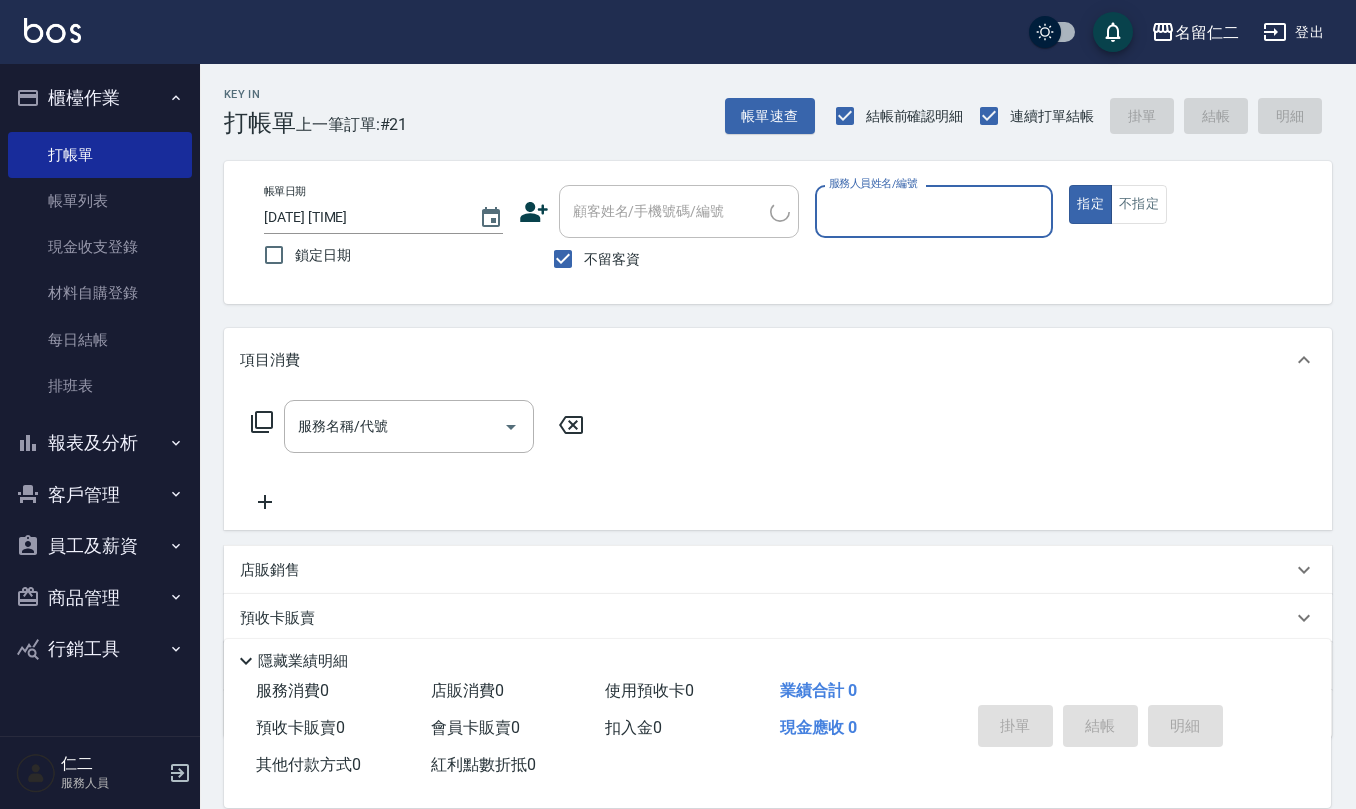 type on "[NAME]/[PHONE]/" 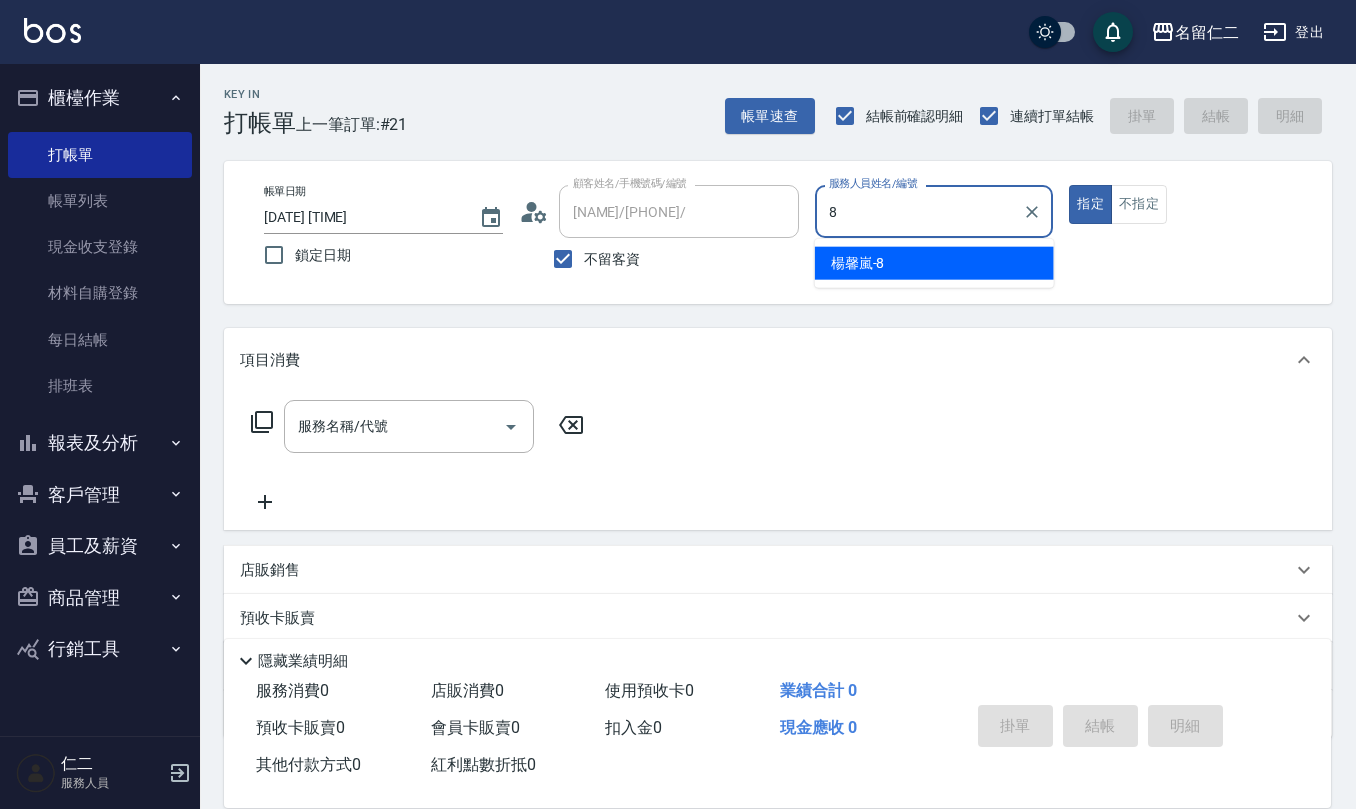 type on "楊馨嵐-8" 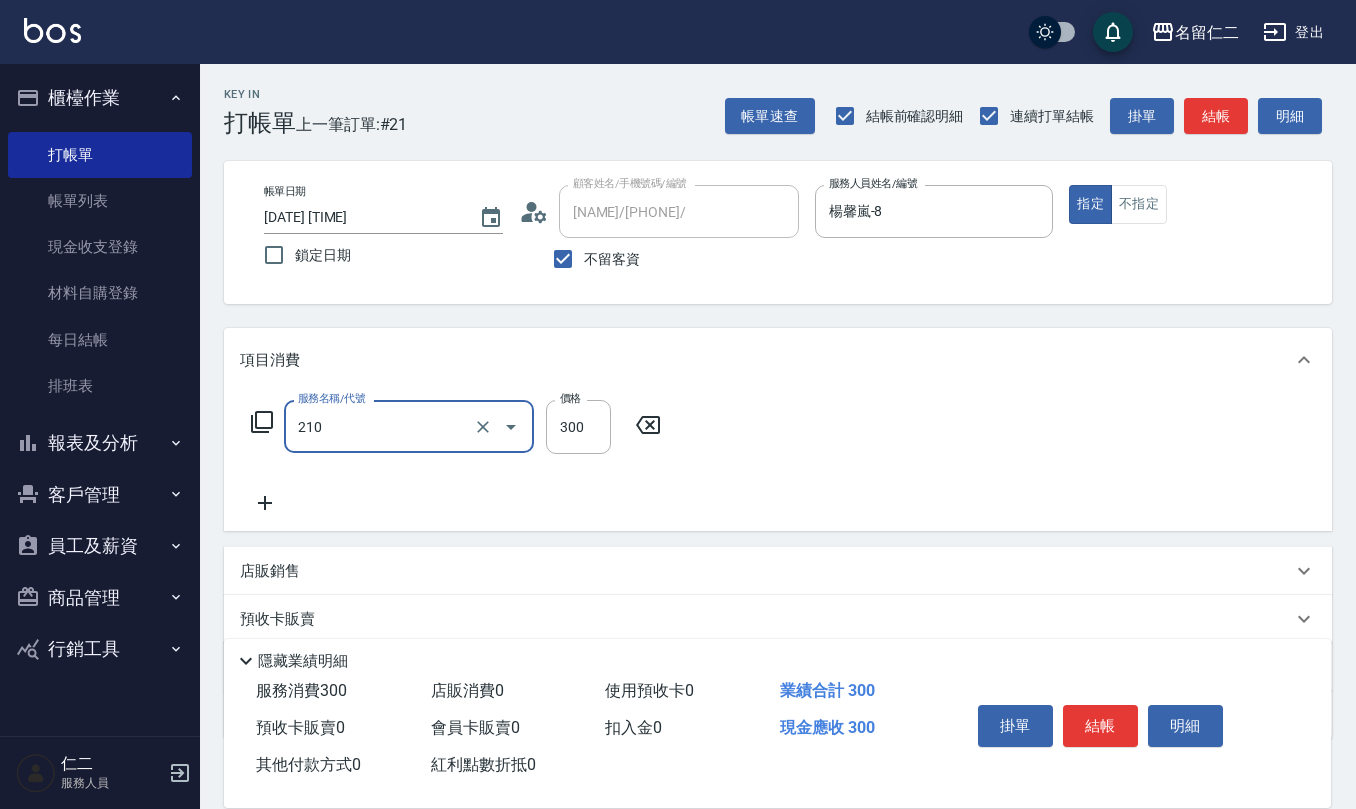 type on "歐娜洗髮精(210)" 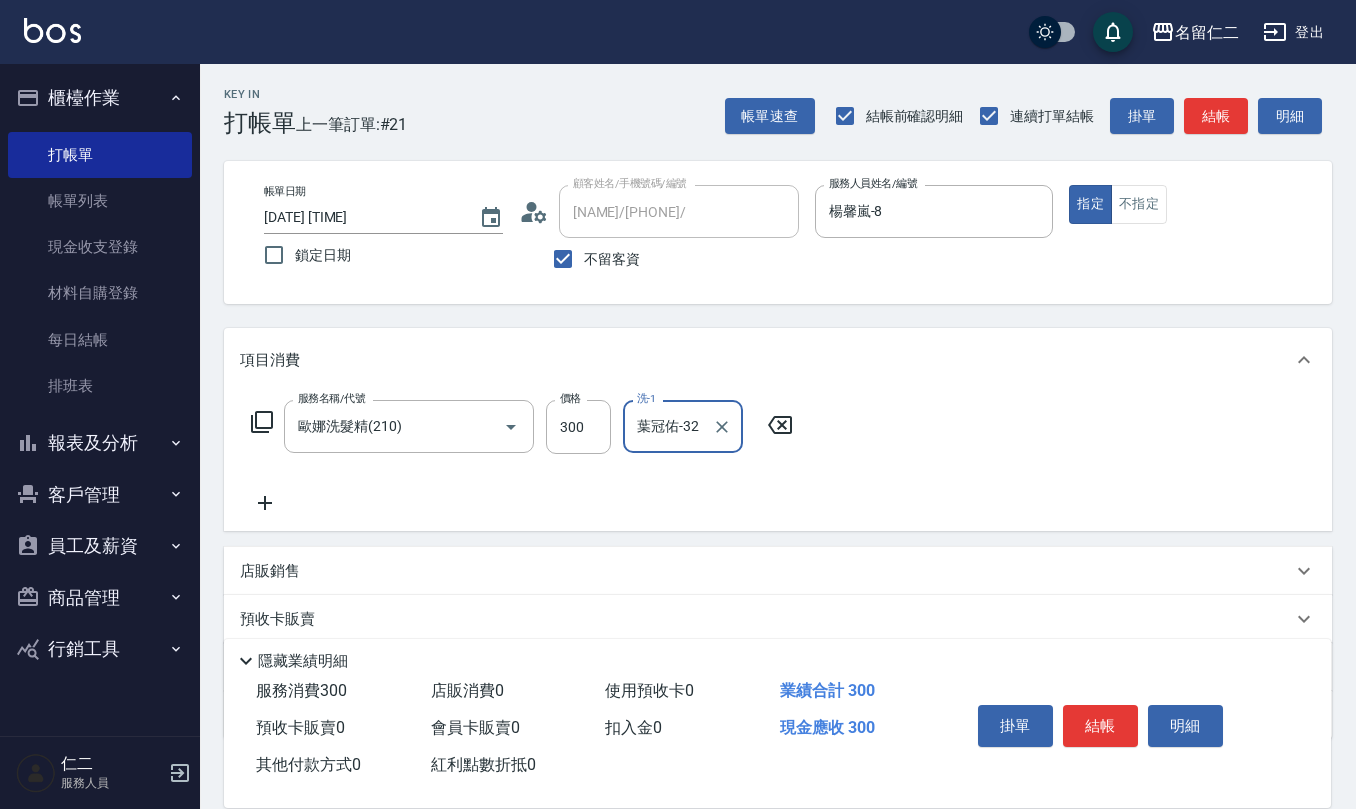 type on "葉冠佑-32" 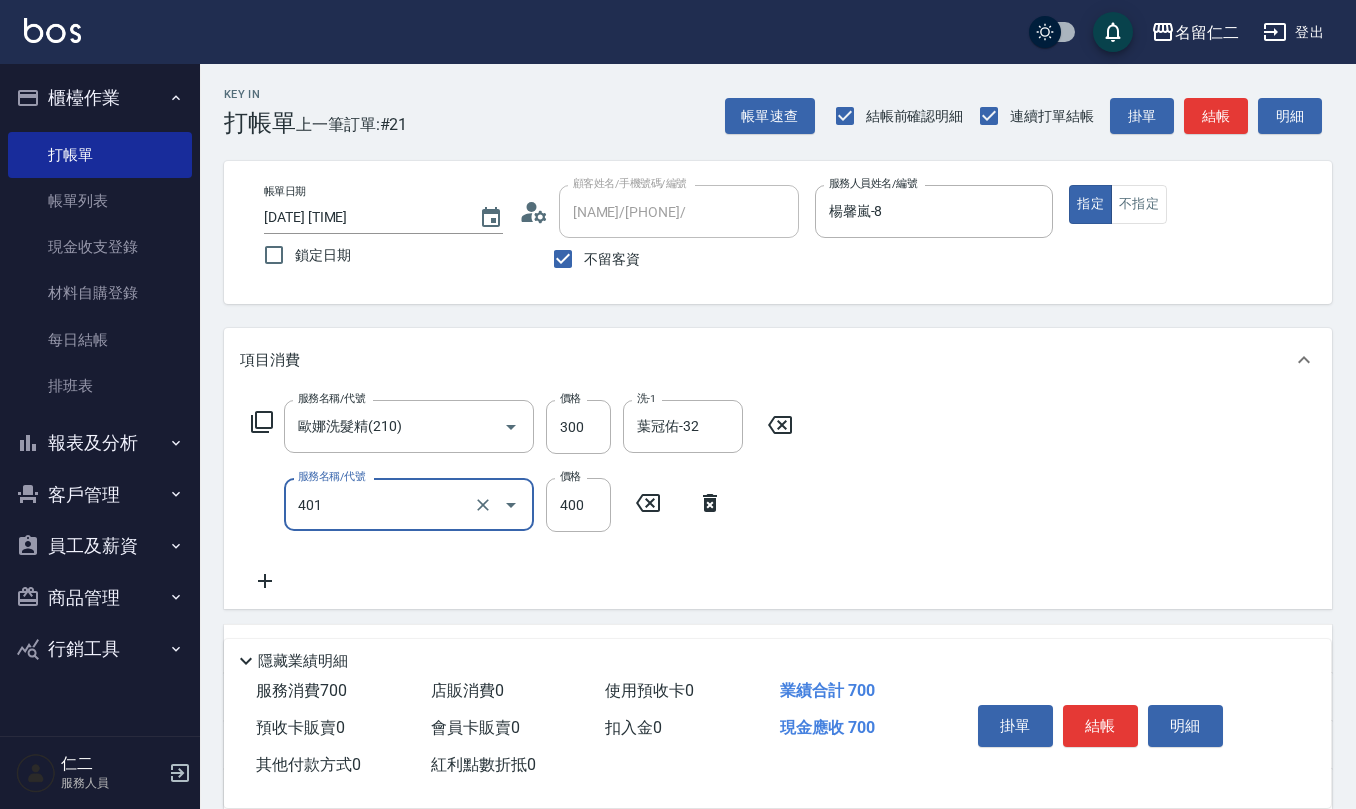 type on "剪髮(401)" 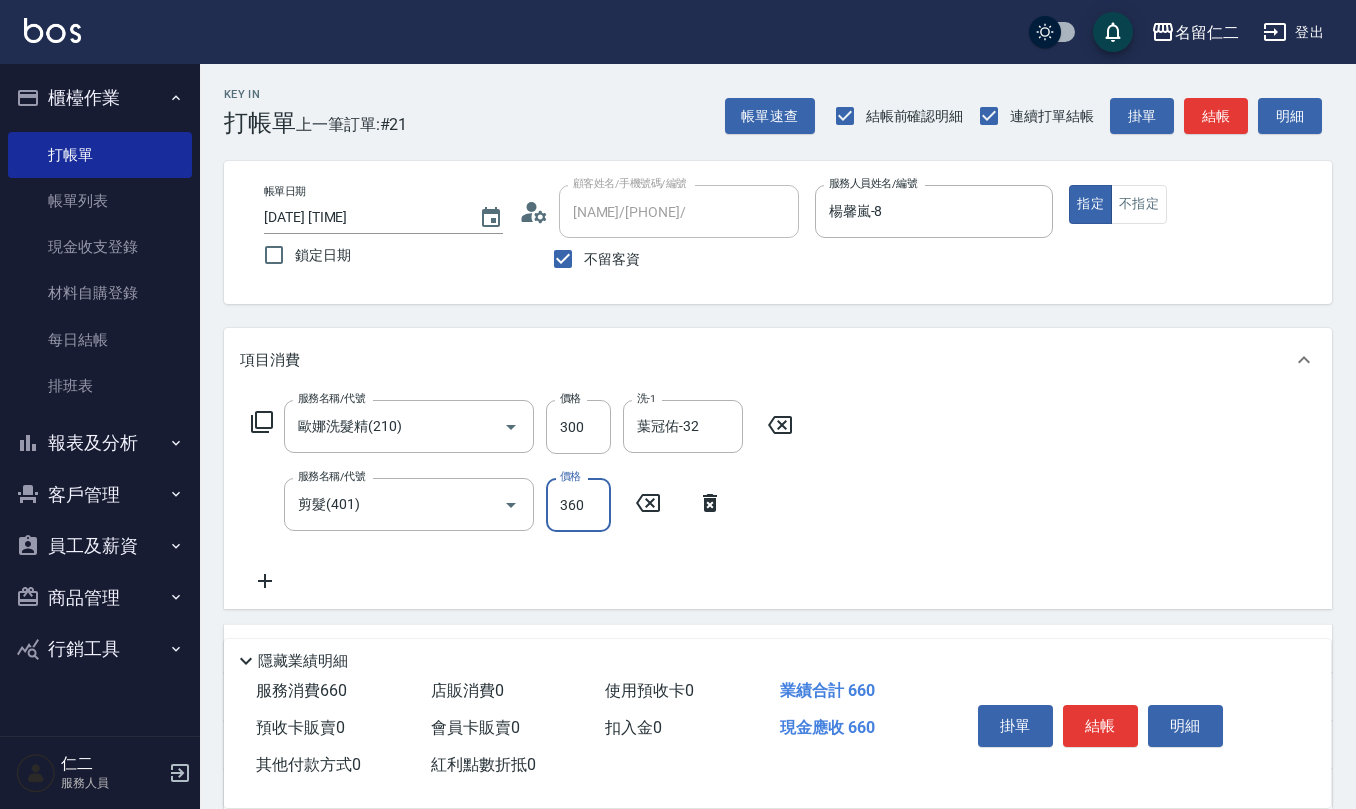 type on "360" 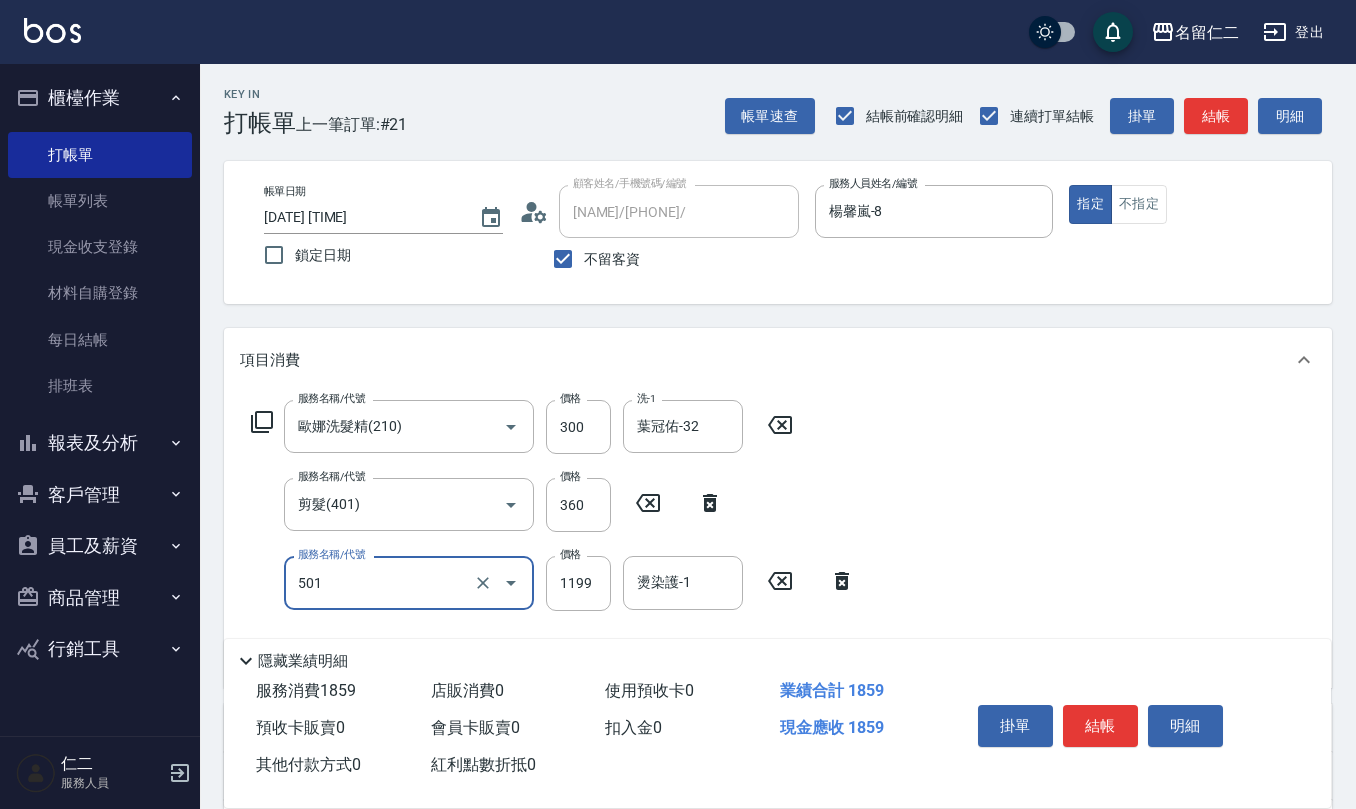 type on "染髮(501)" 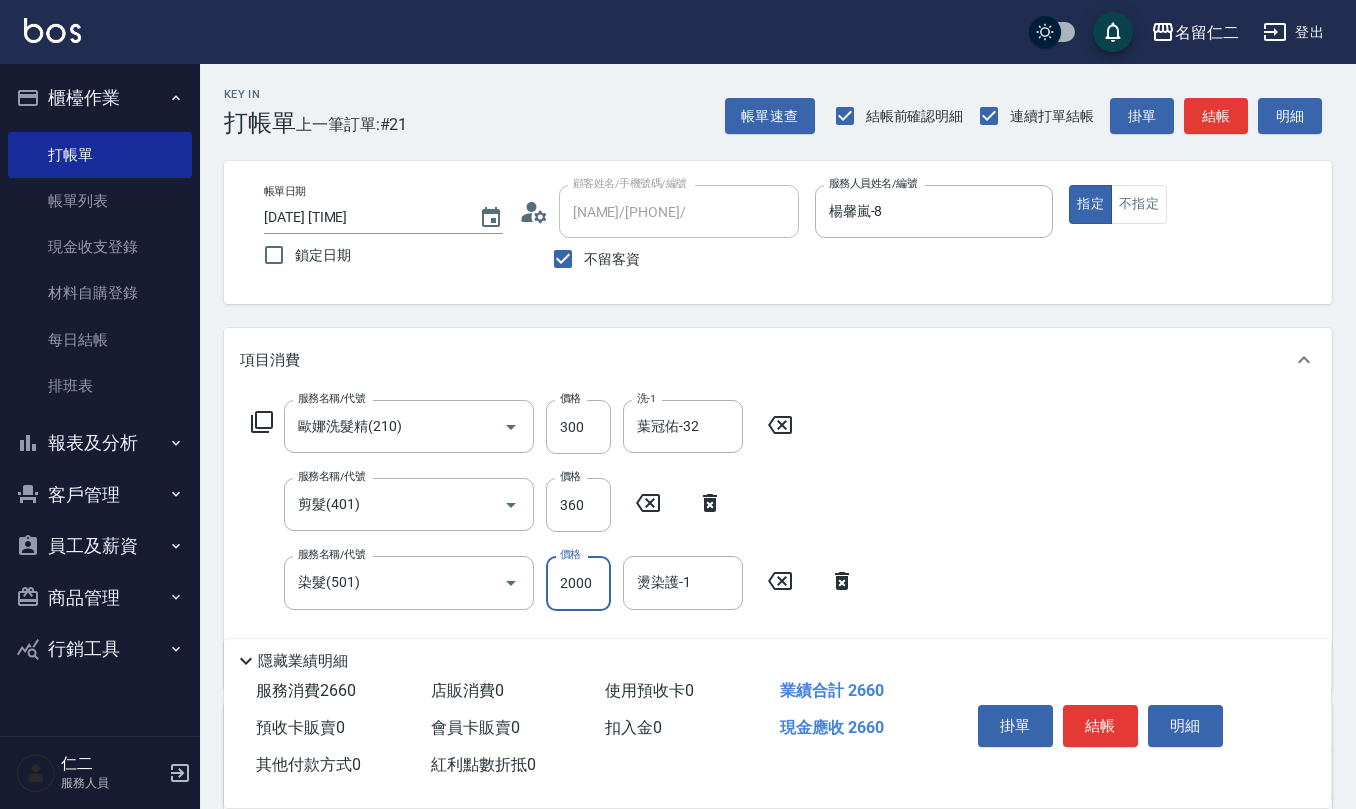 type on "2000" 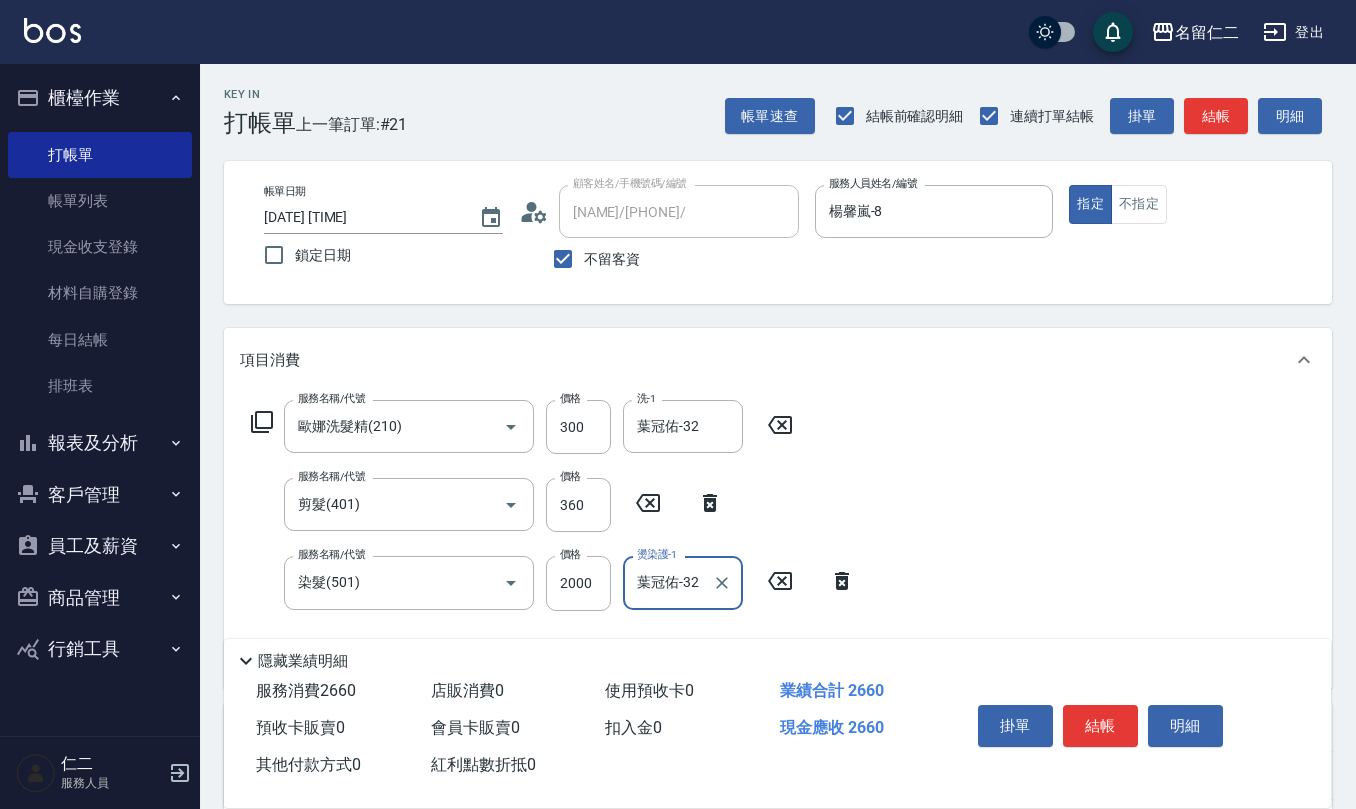 type on "葉冠佑-32" 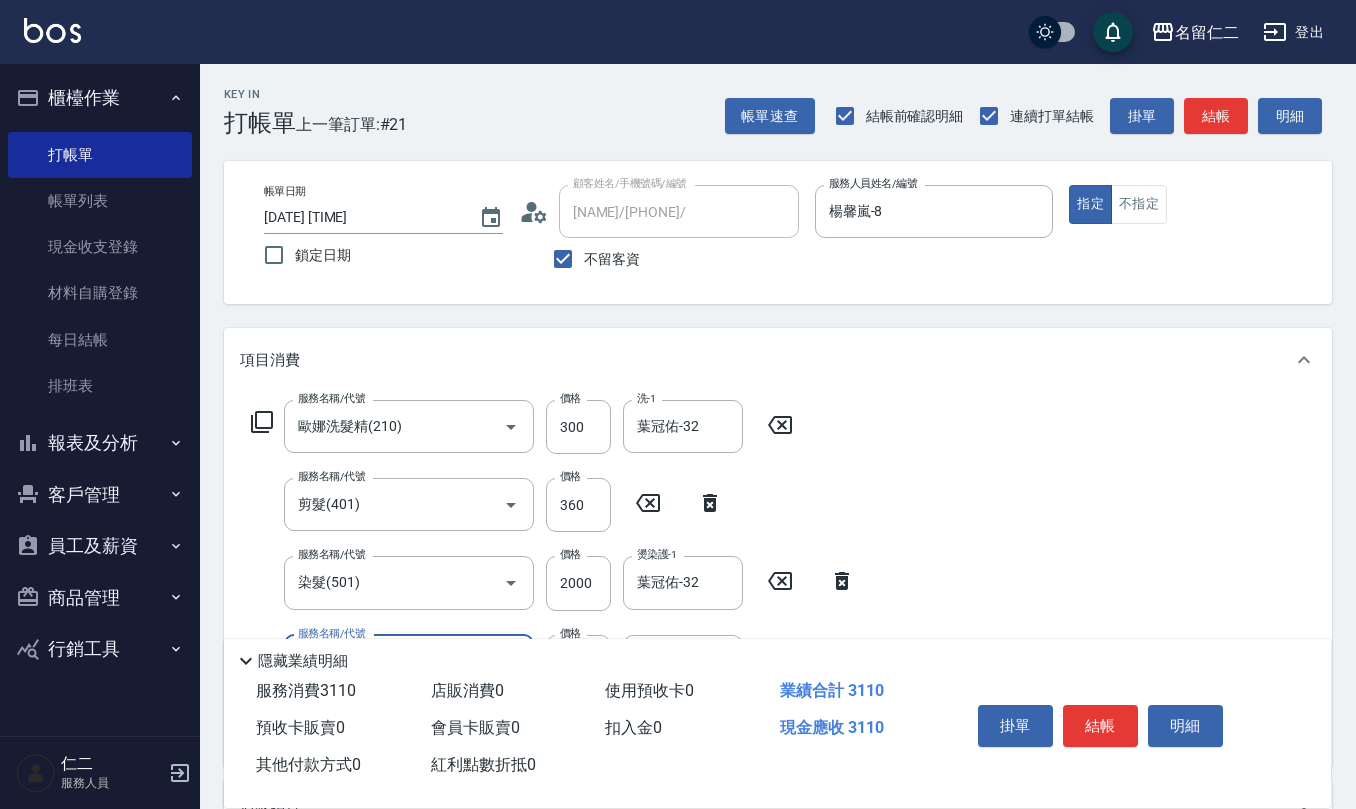 type on "松島舞鶴450(708)" 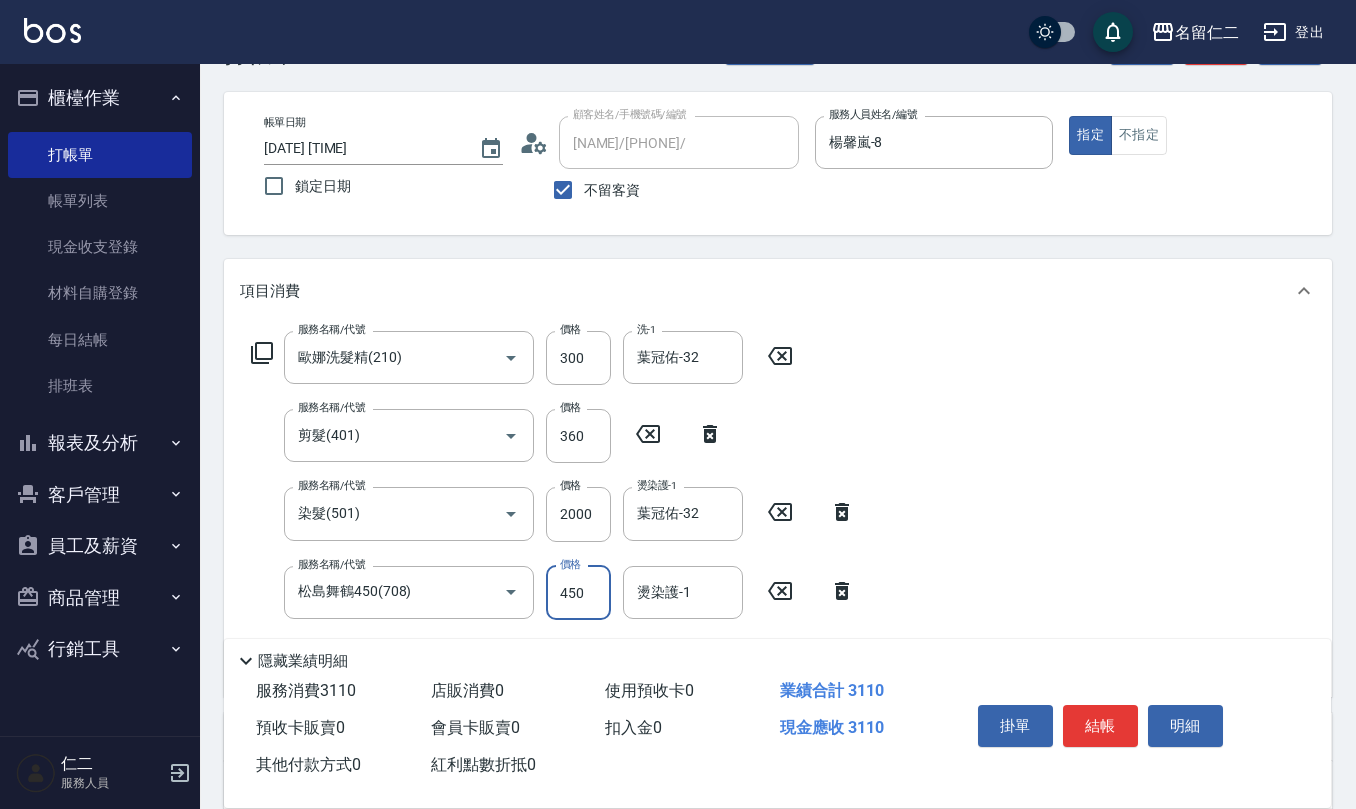 scroll, scrollTop: 266, scrollLeft: 0, axis: vertical 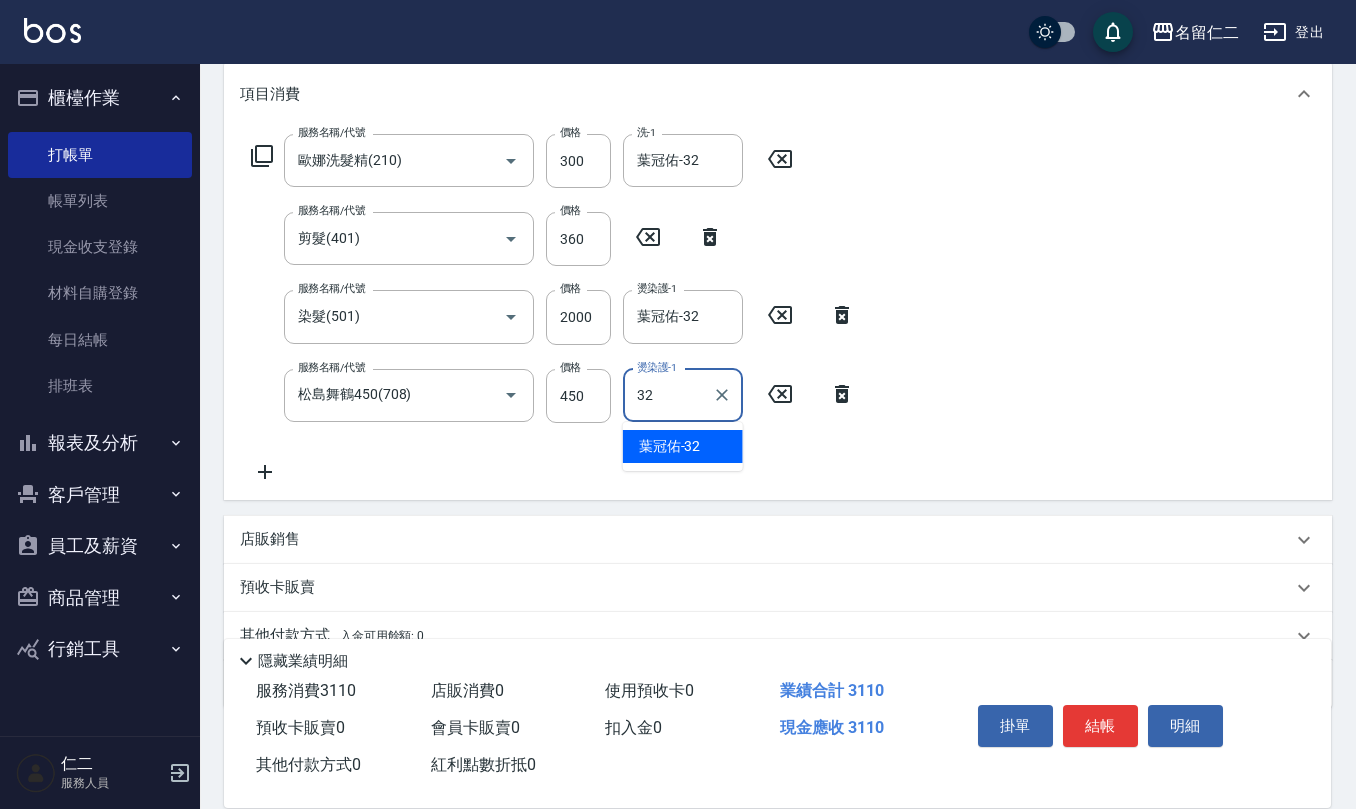 type on "葉冠佑-32" 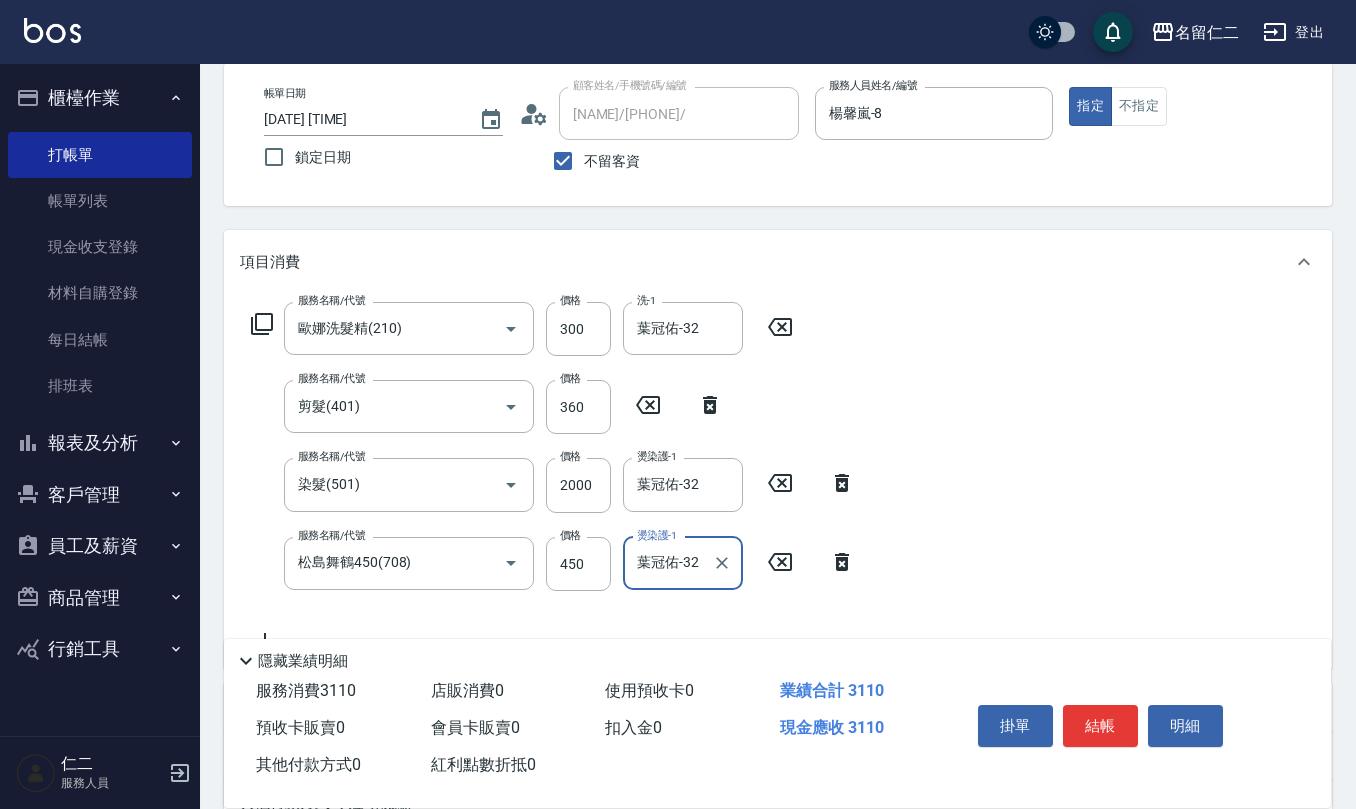 scroll, scrollTop: 0, scrollLeft: 0, axis: both 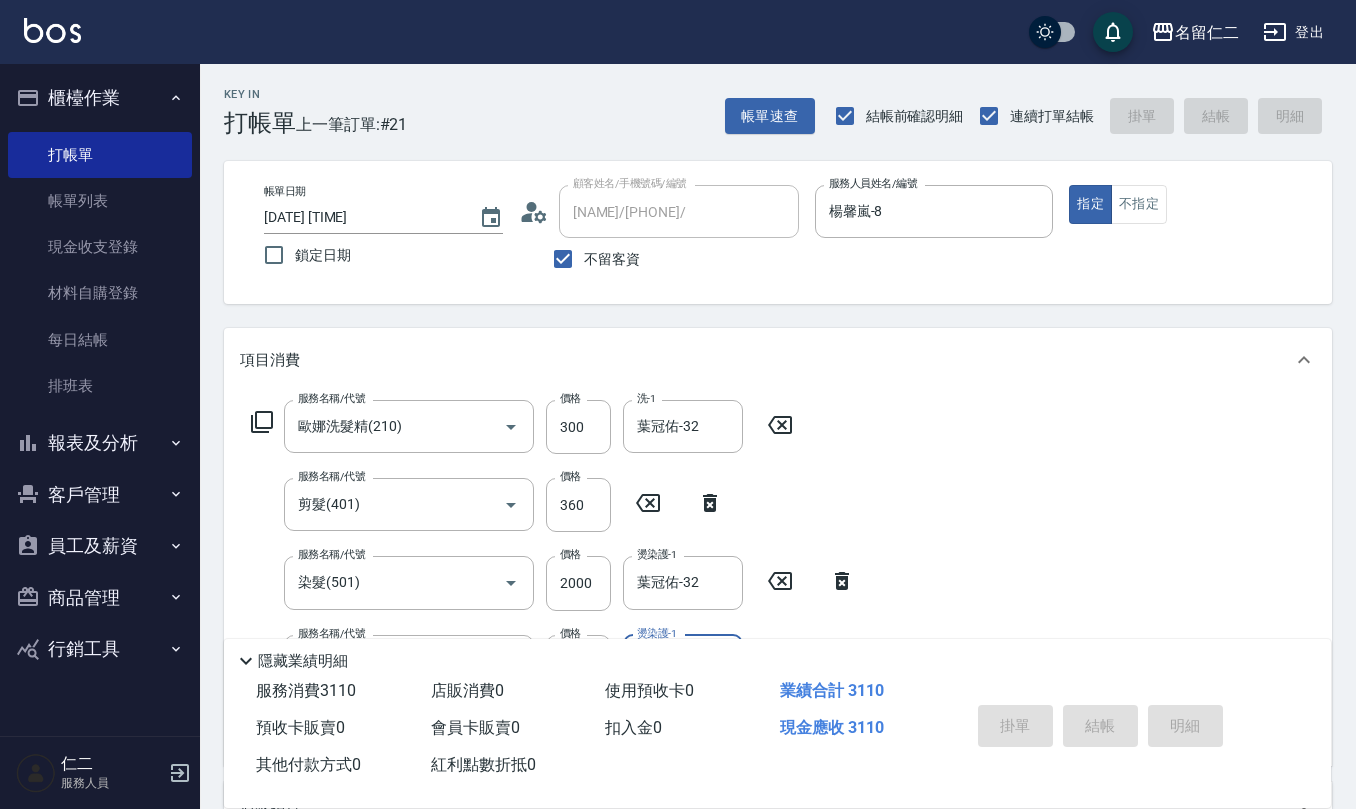 type on "[DATE] [TIME]" 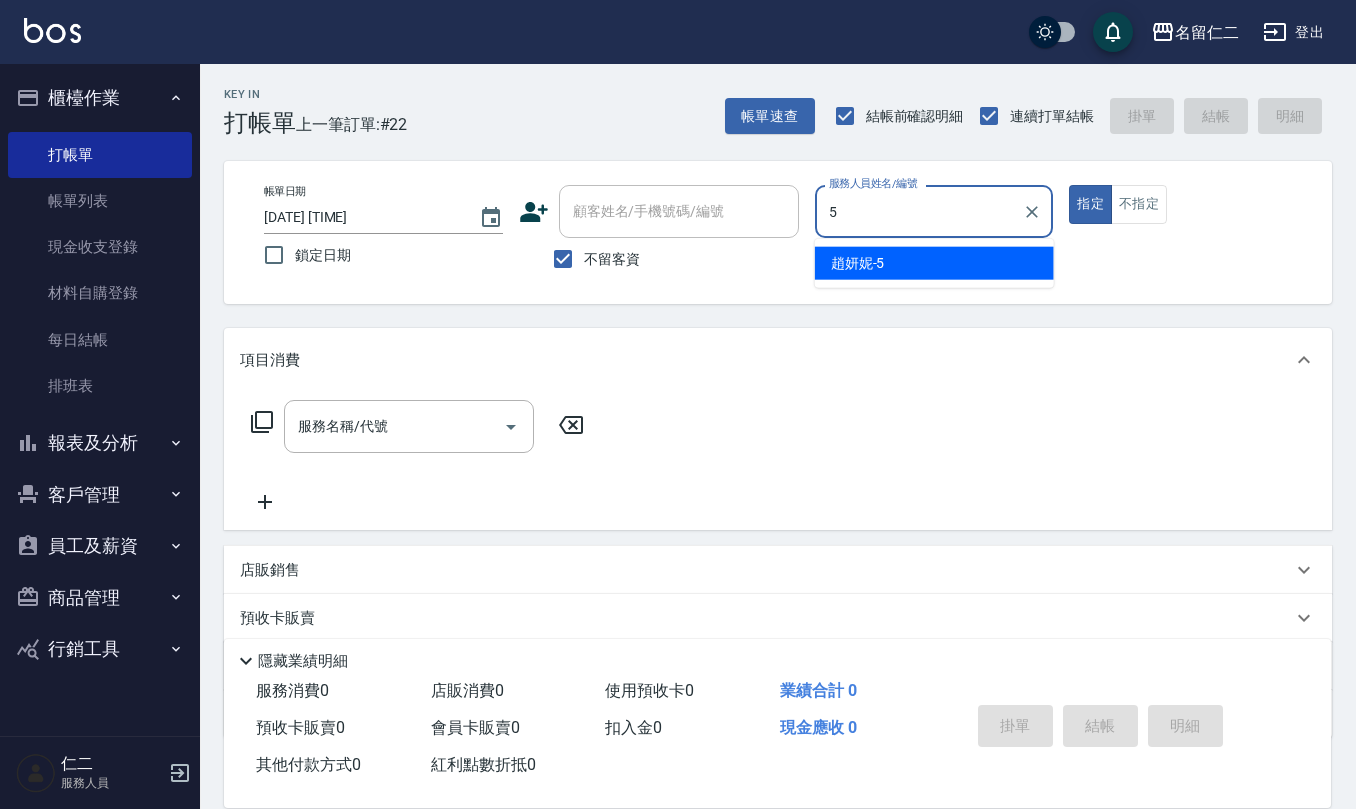 type on "趙妍妮-5" 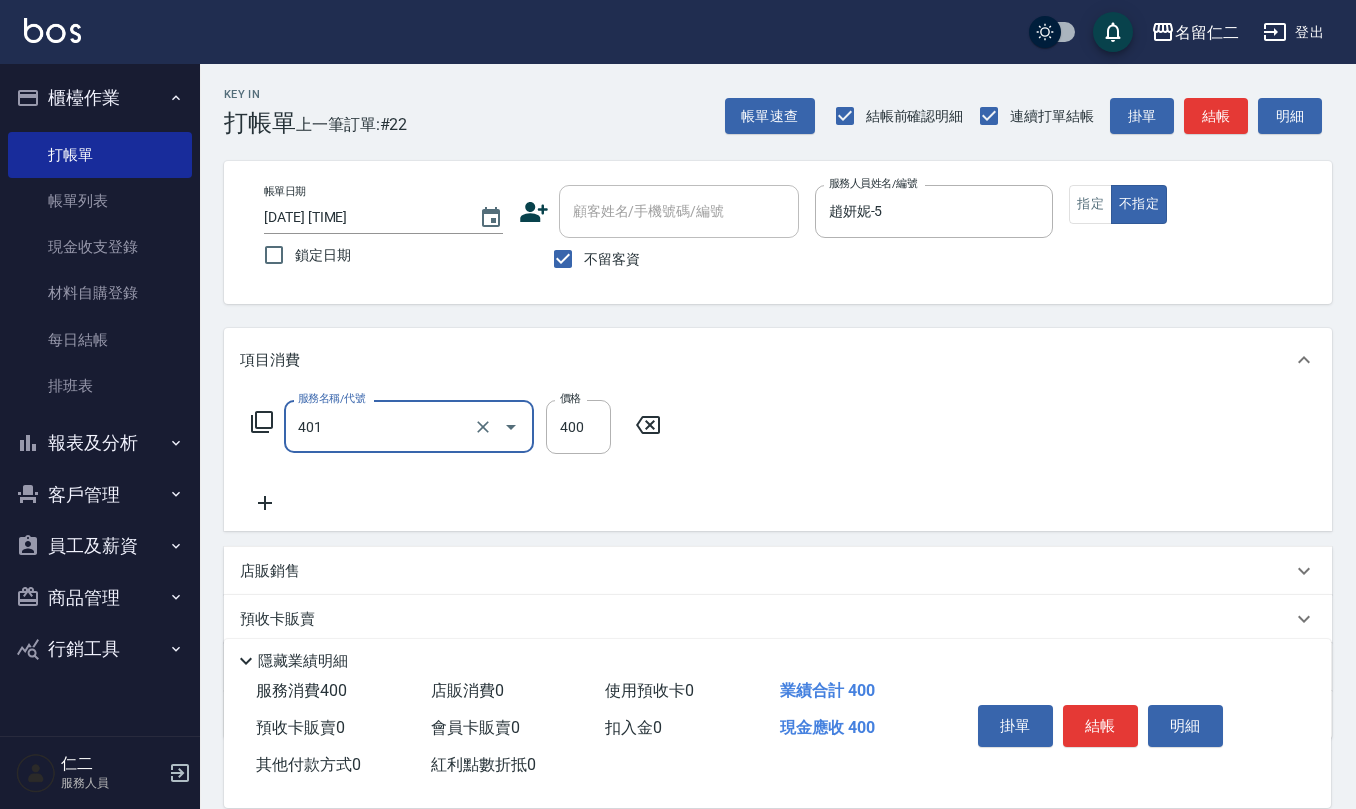 type on "剪髮(401)" 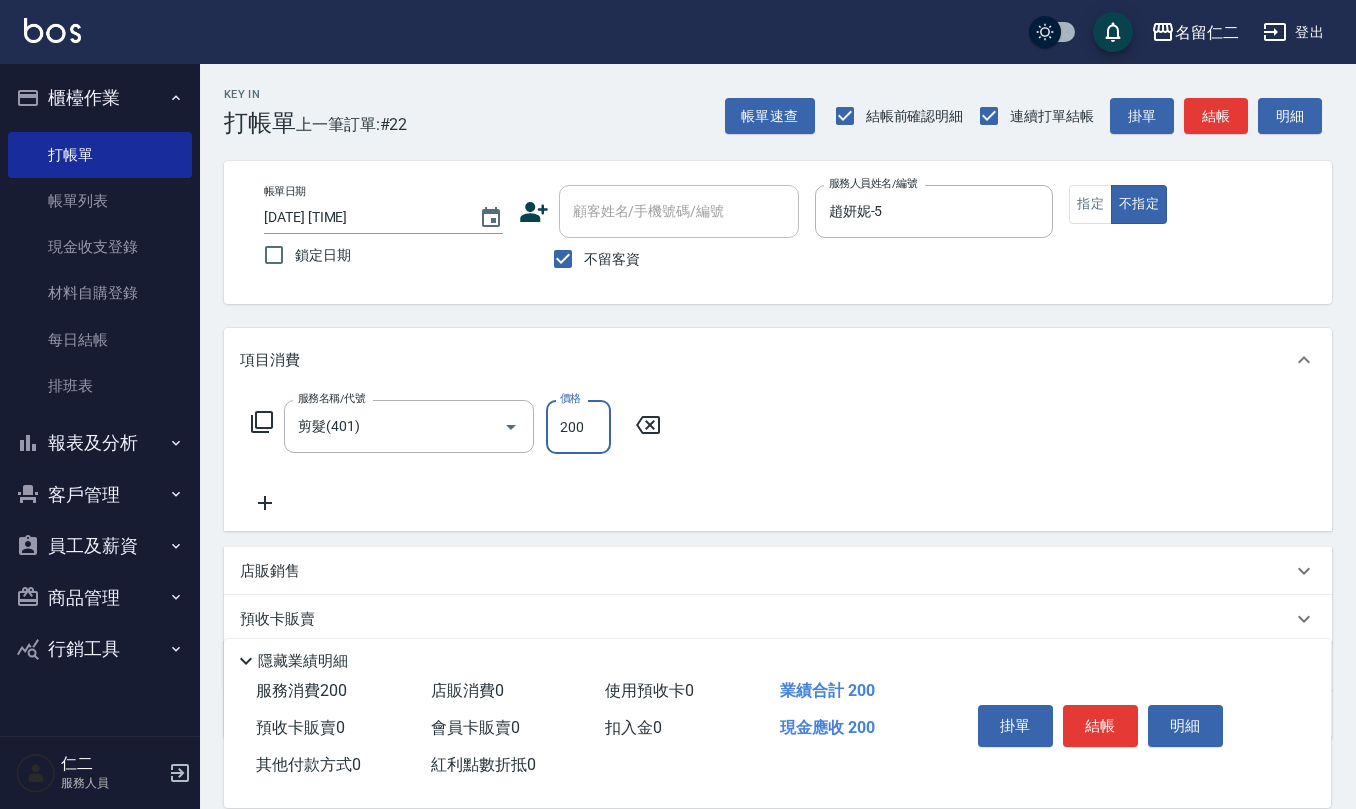 type on "200" 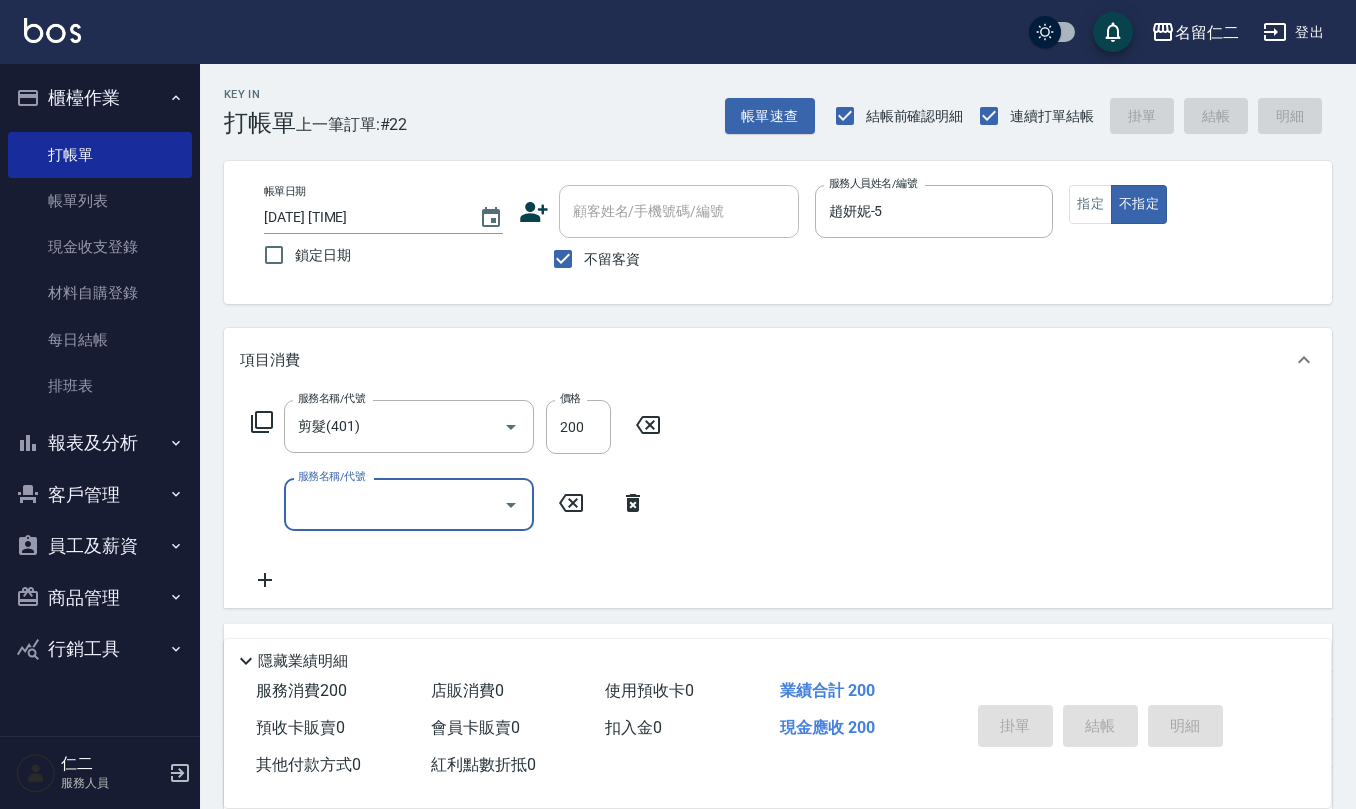 type 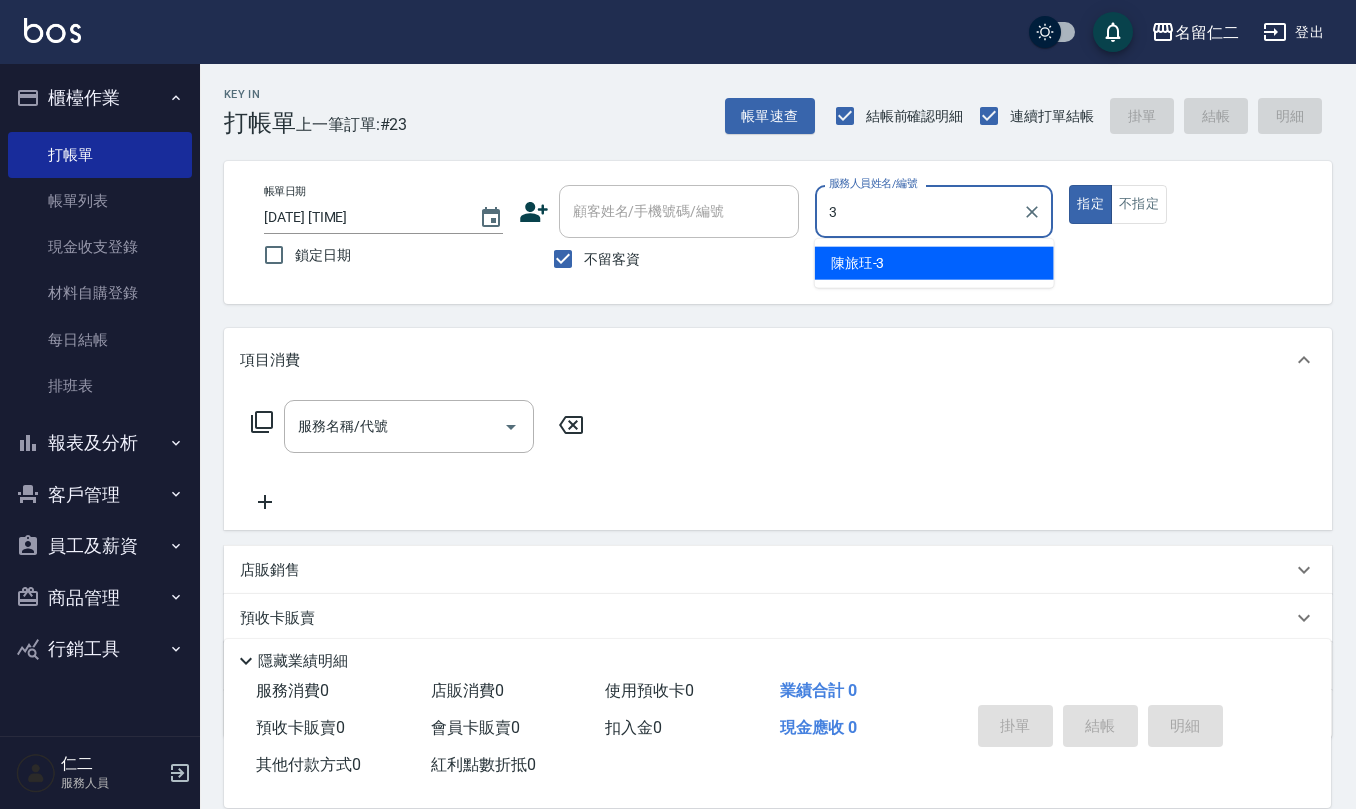 type on "陳旅玨-3" 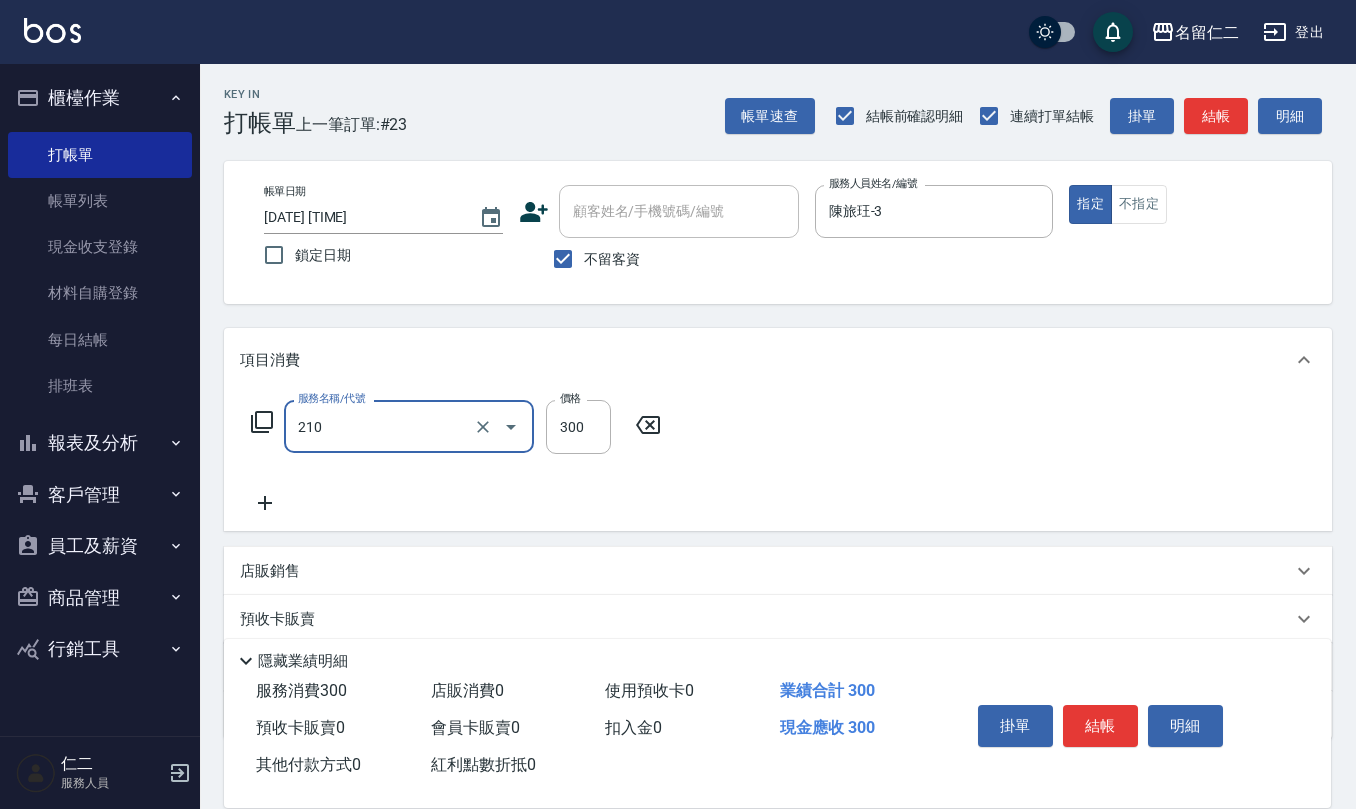 type on "歐娜洗髮精(210)" 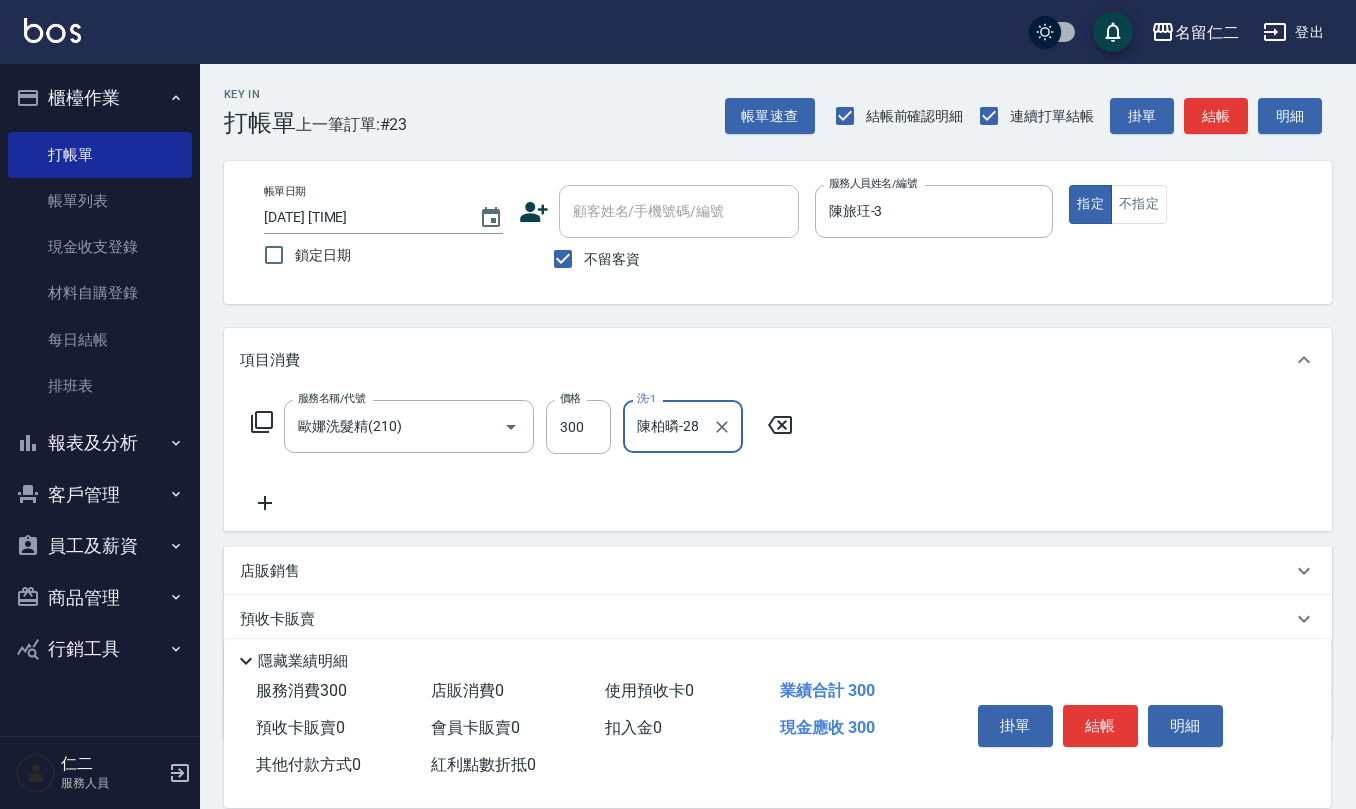 type on "陳柏暽-28" 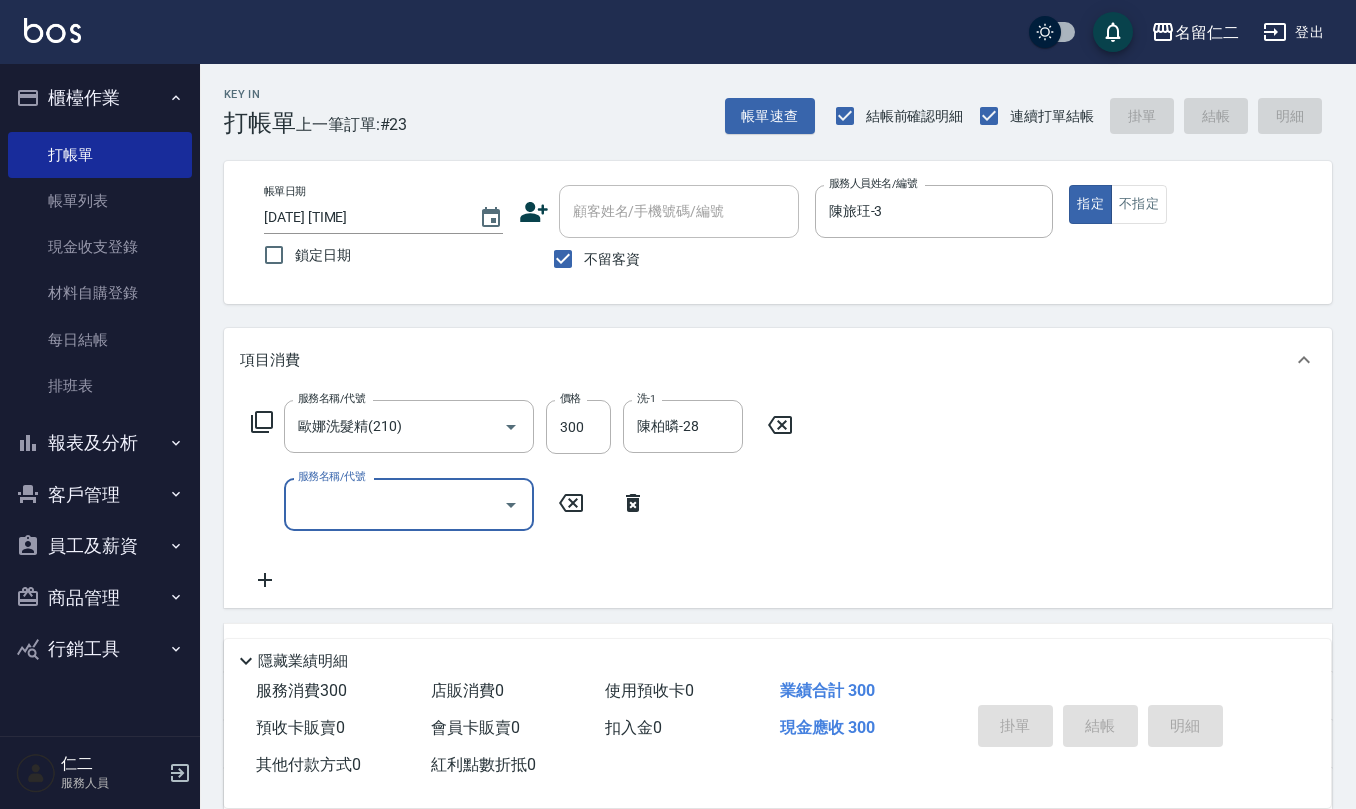 type 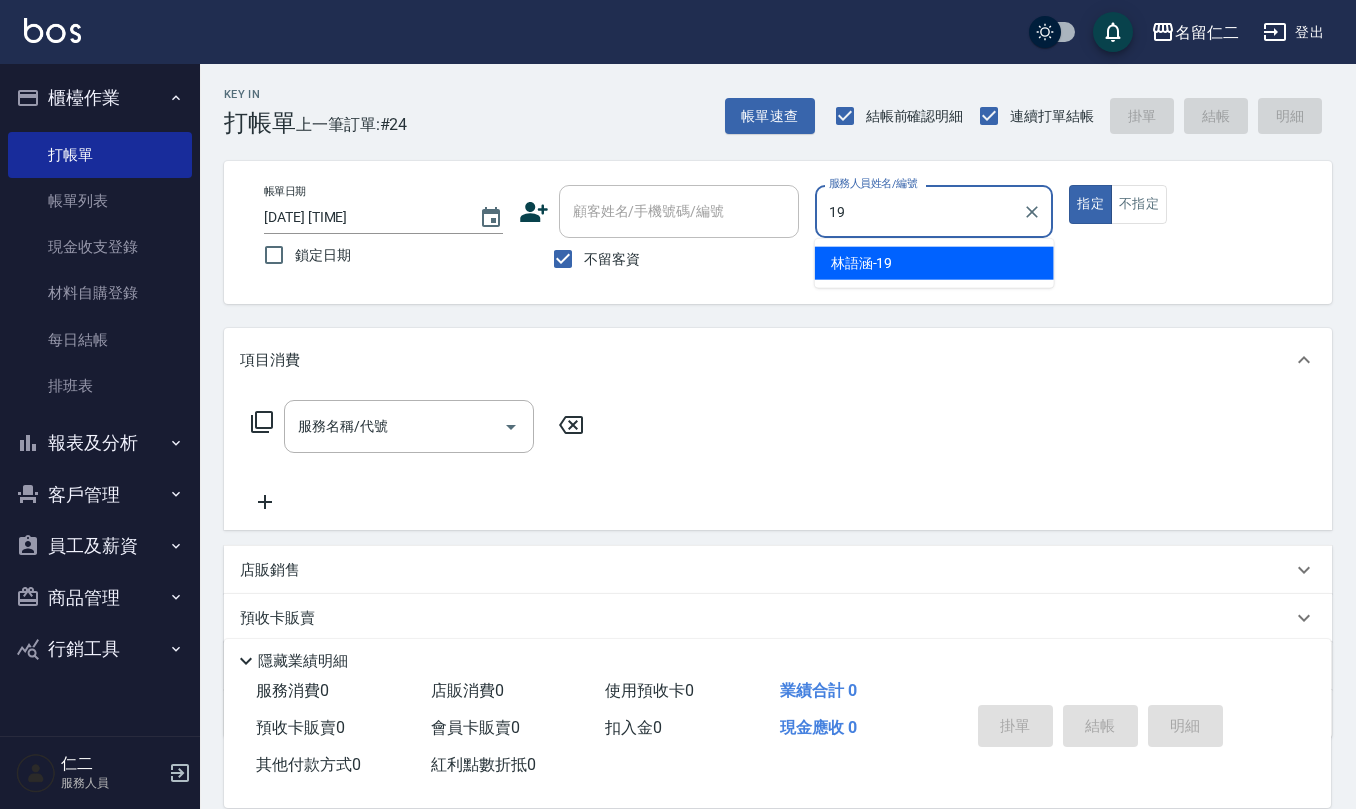 type on "林語涵-19" 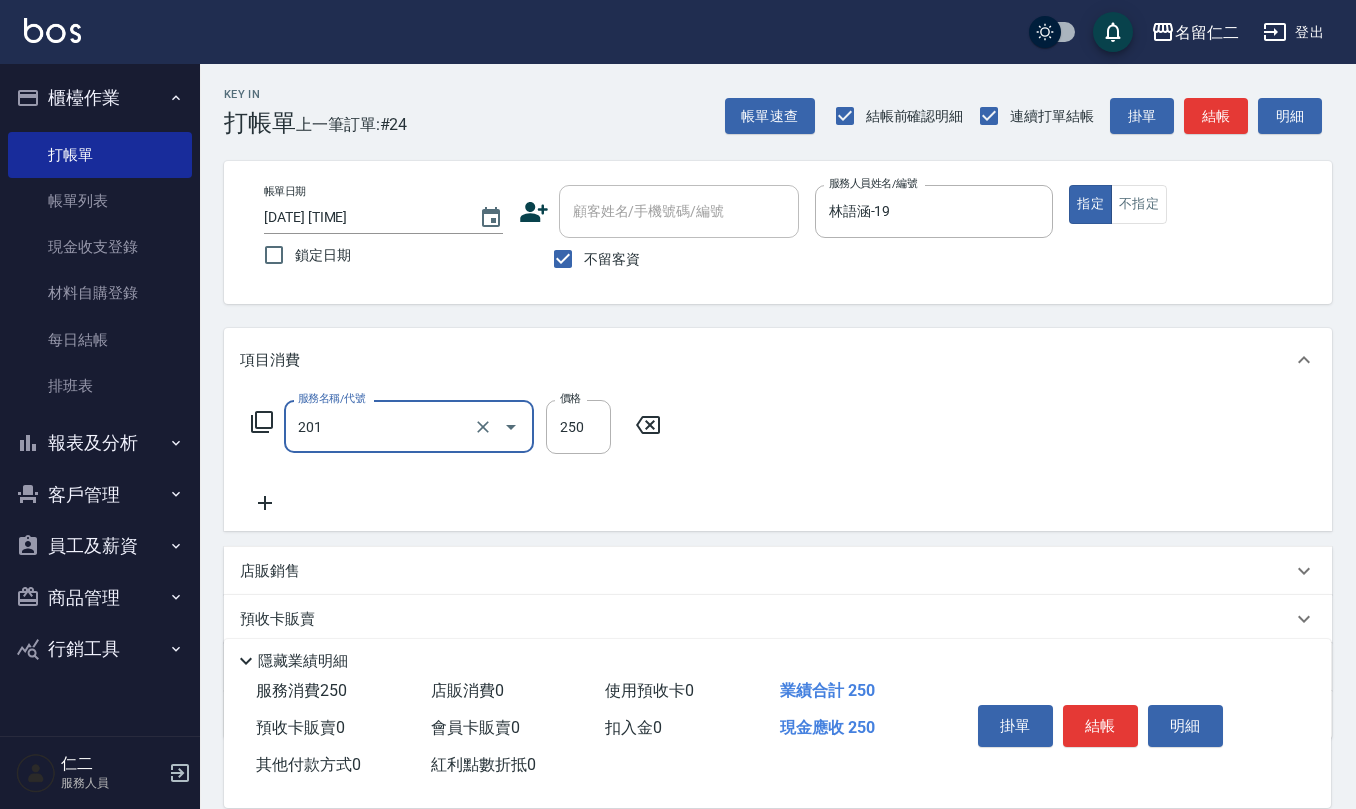 type on "洗髮(201)" 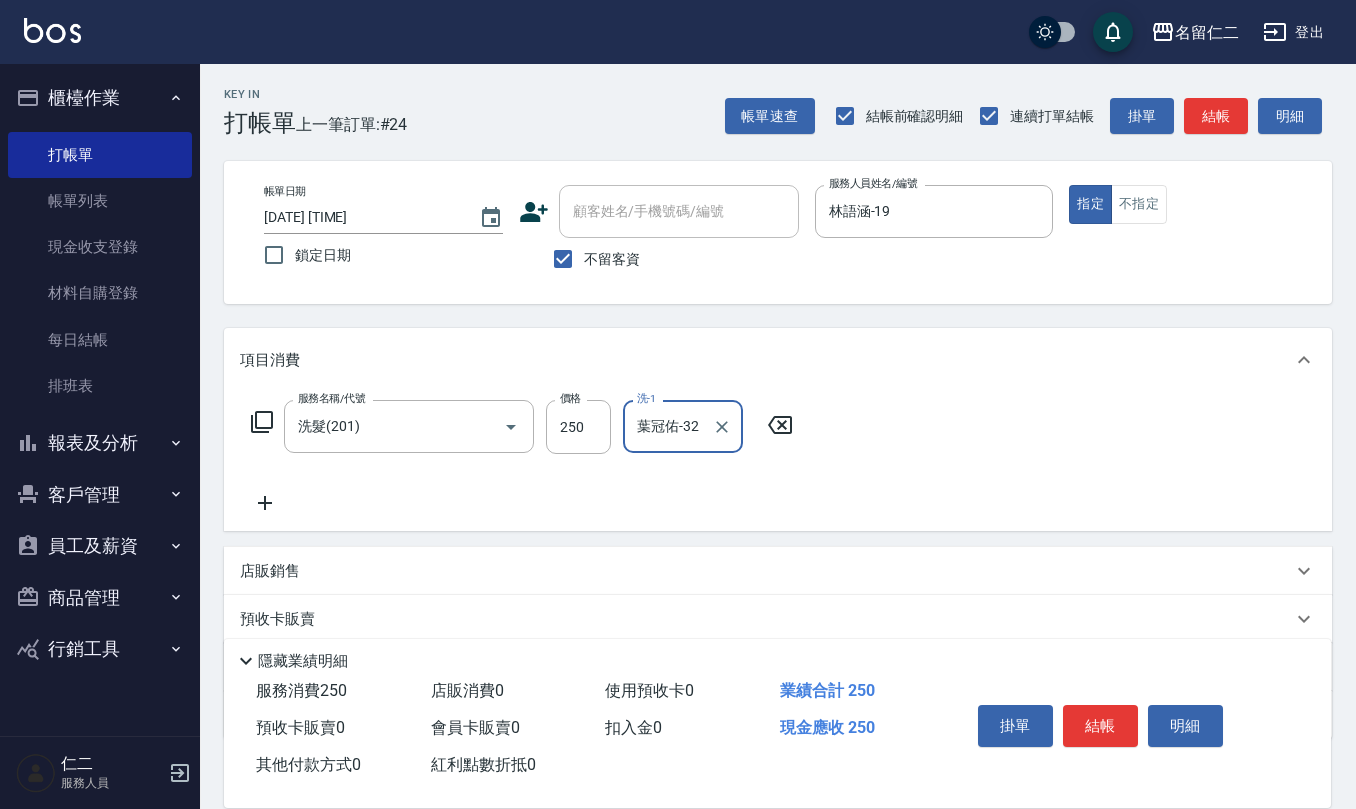 type on "葉冠佑-32" 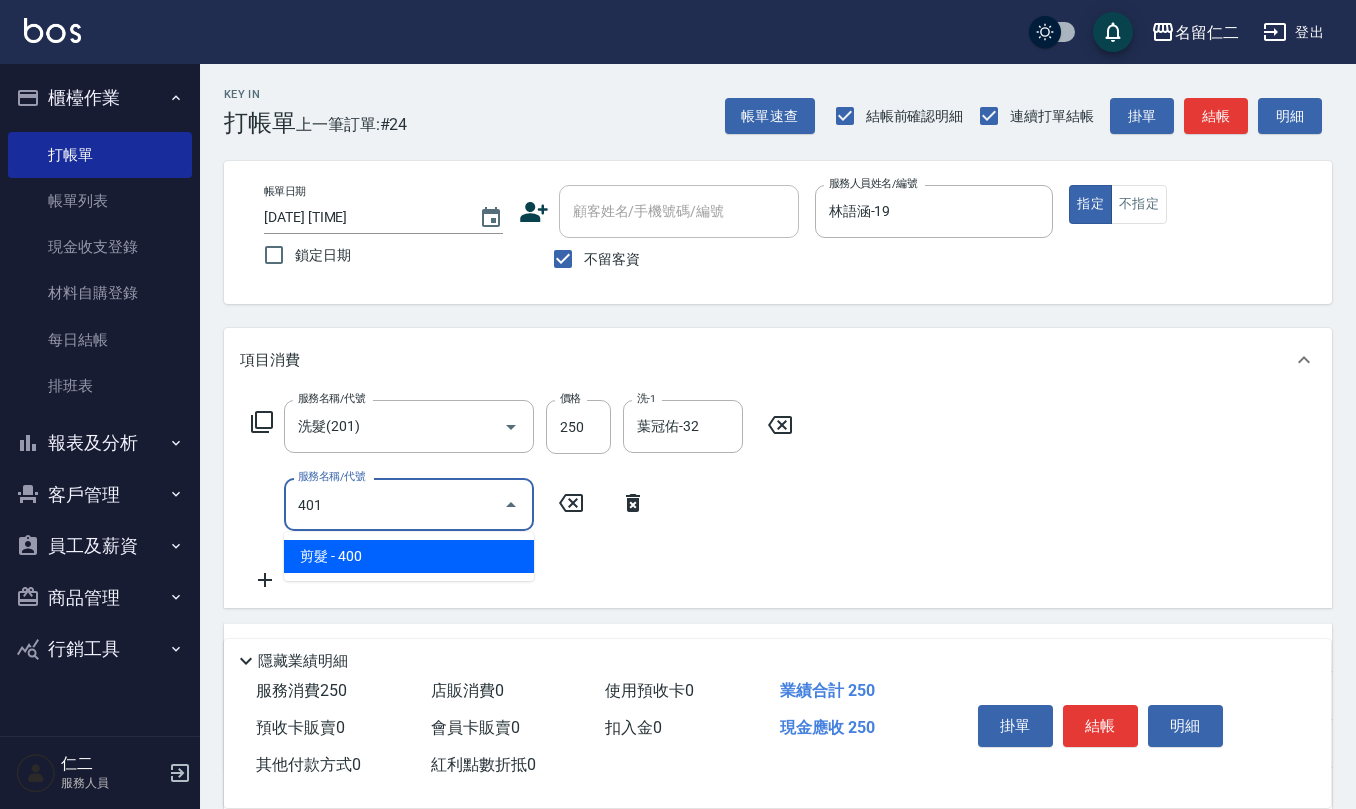 type on "剪髮(401)" 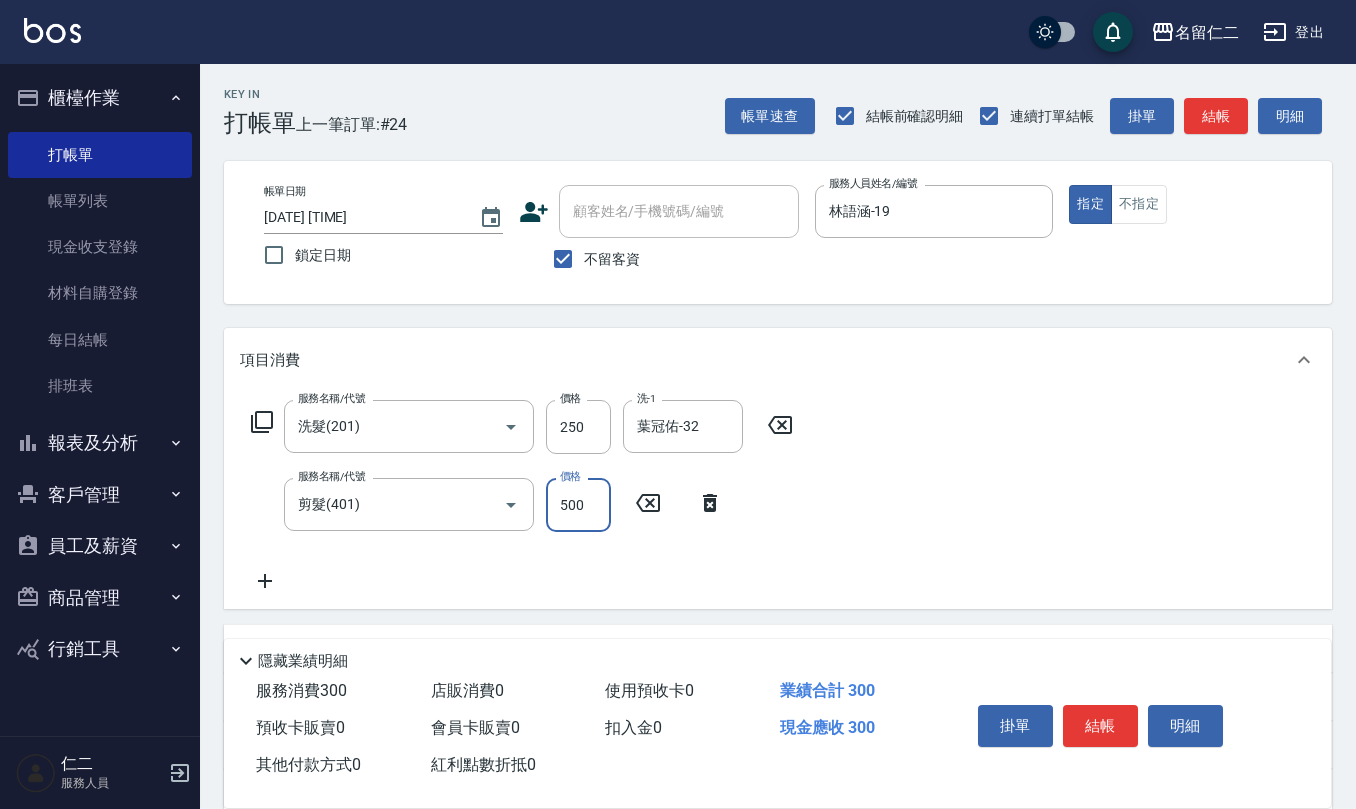 type on "500" 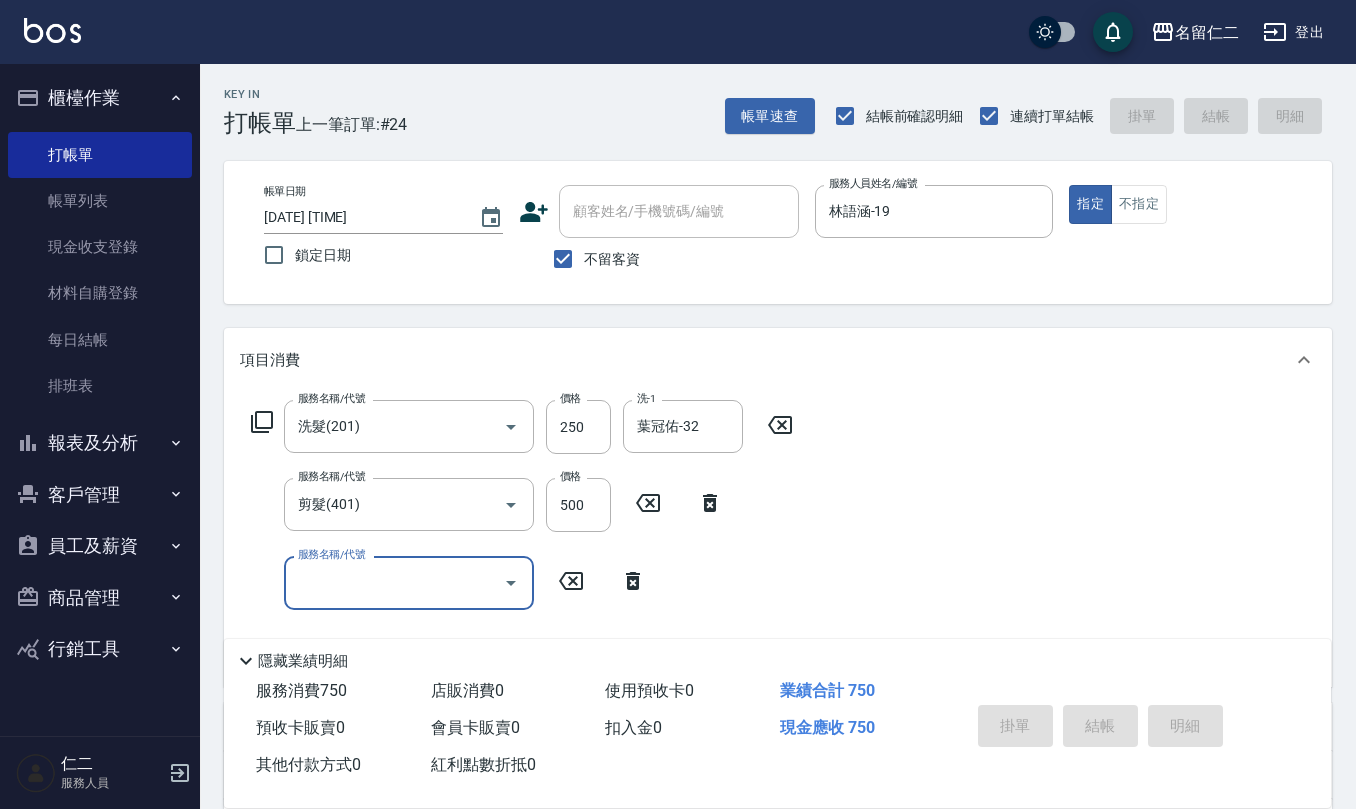 type 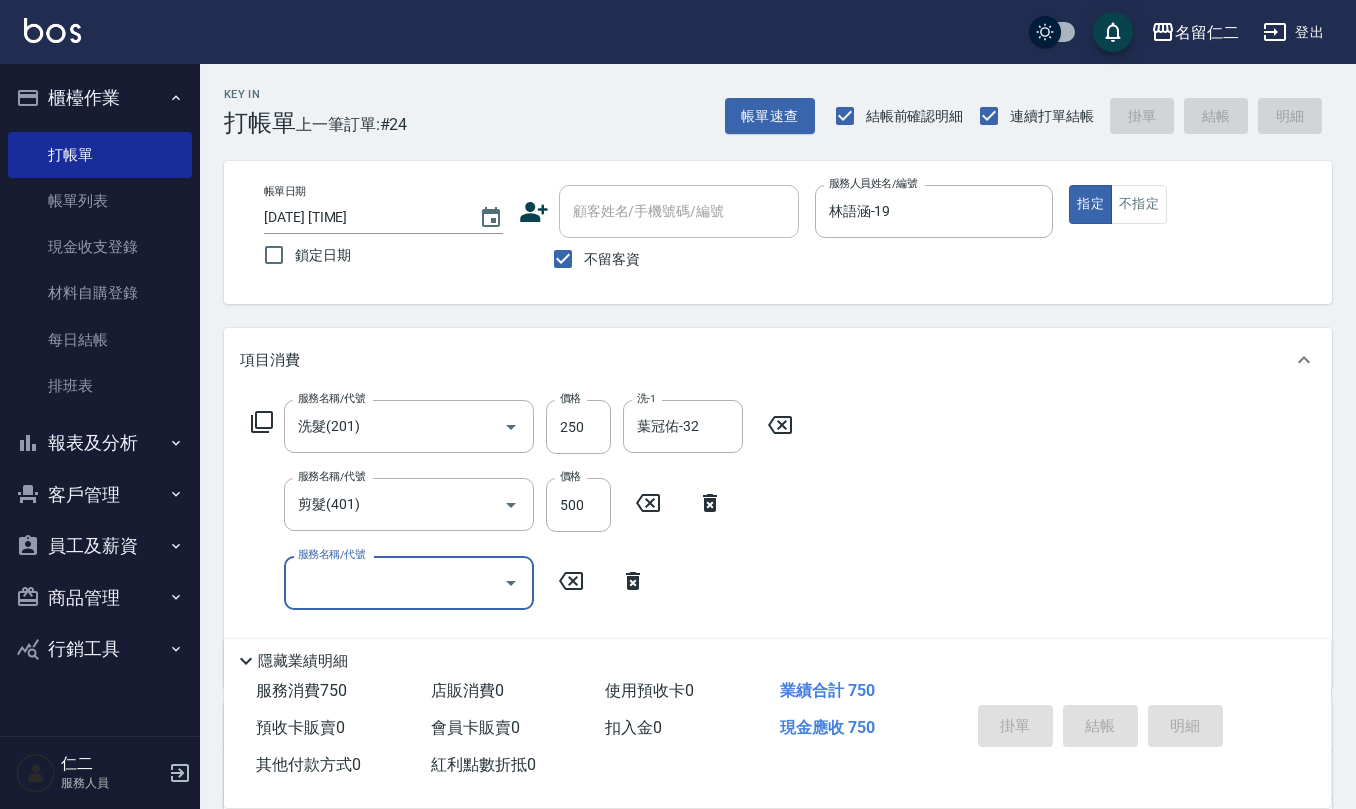 type 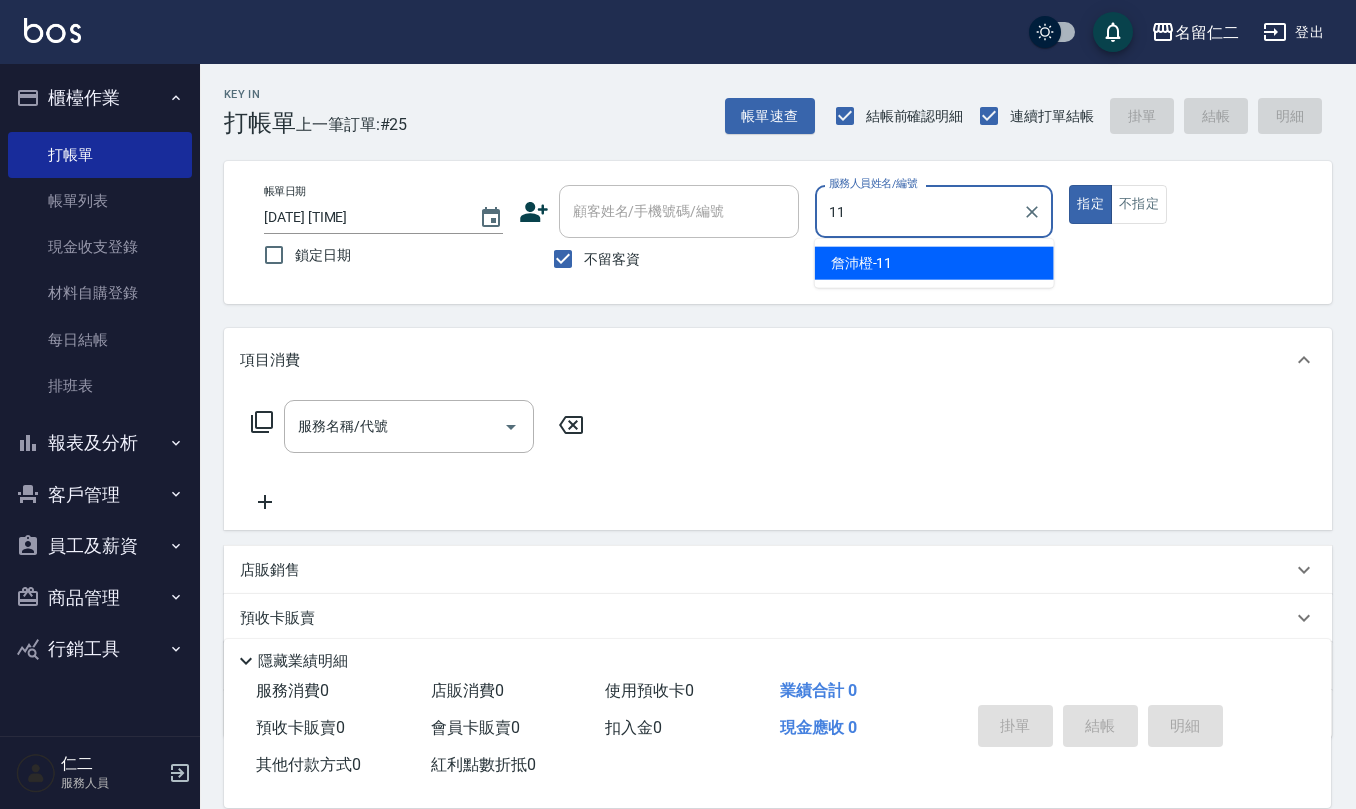type on "詹沛橙-11" 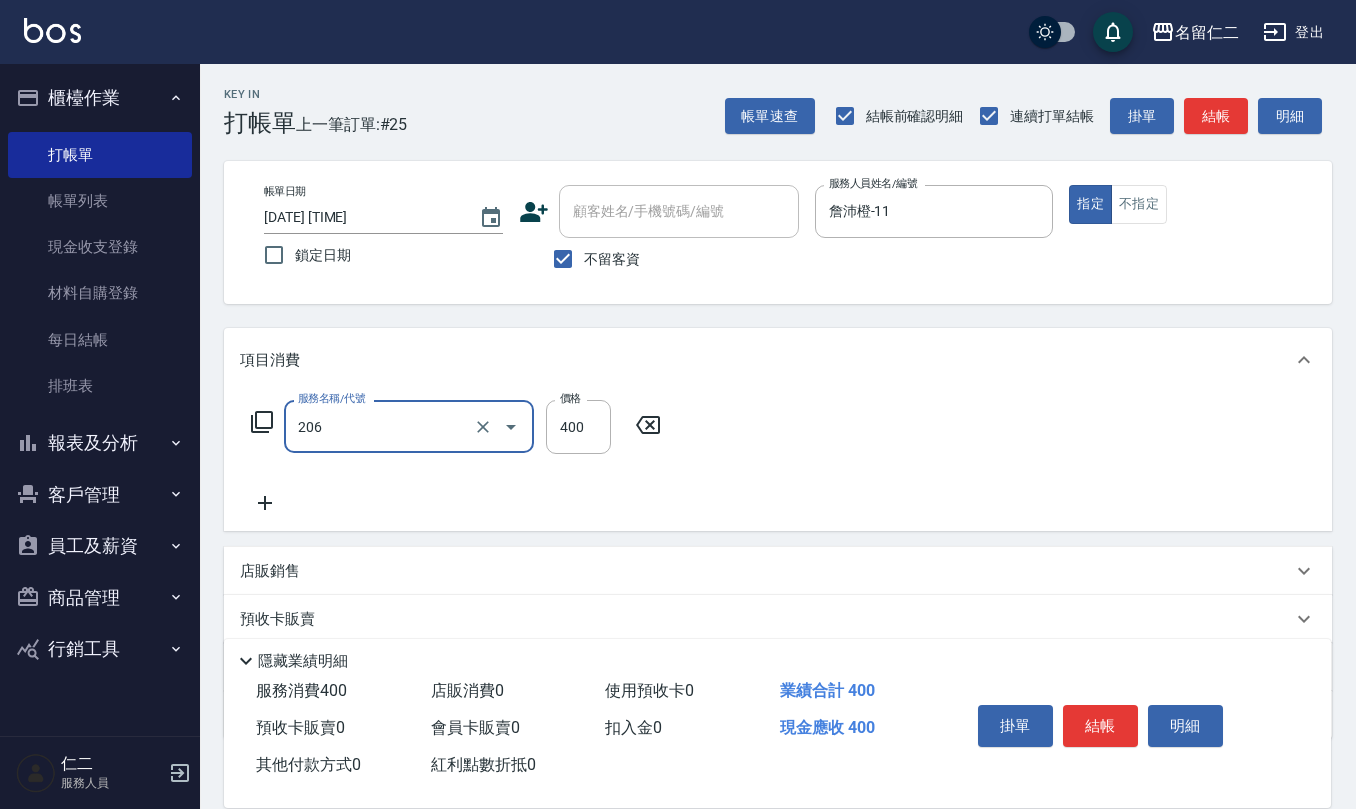 type on "健康洗(206)" 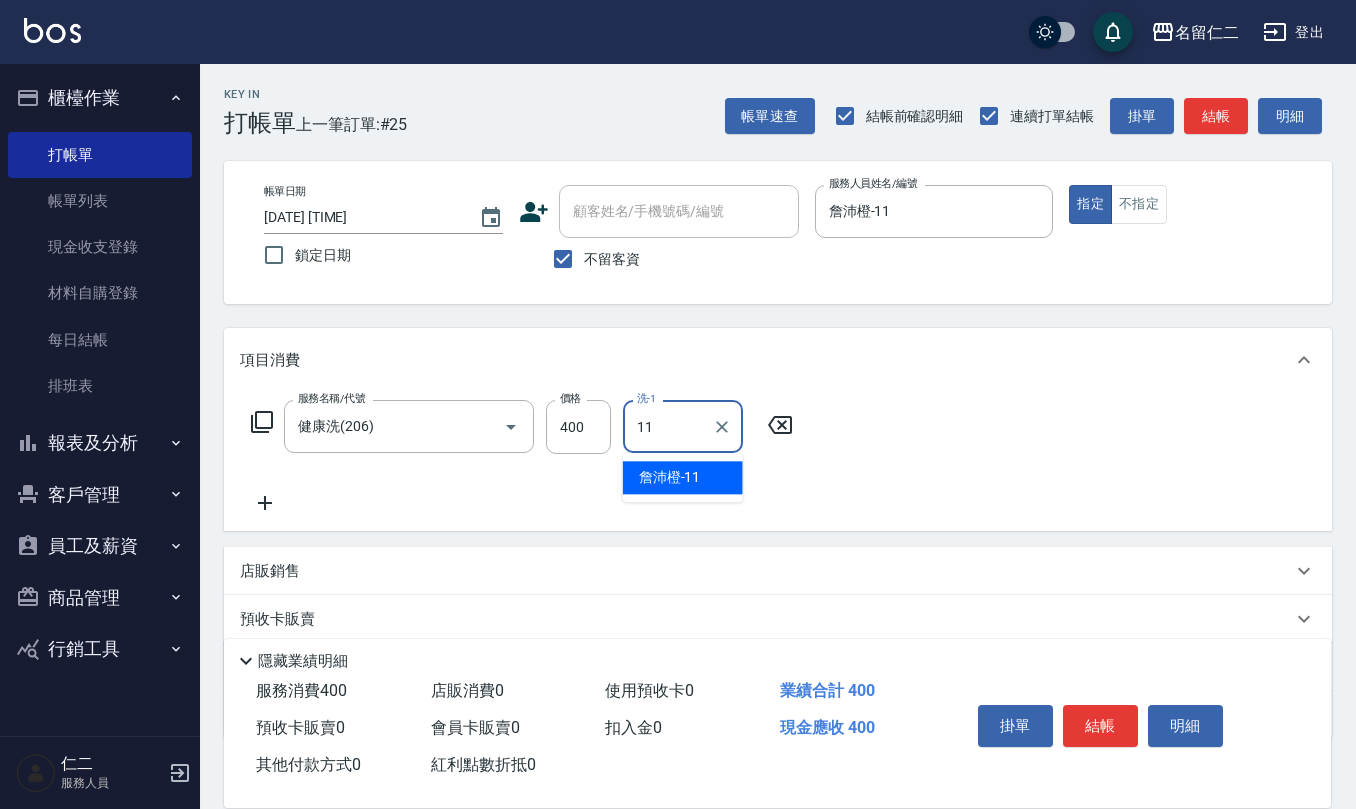 type on "詹沛橙-11" 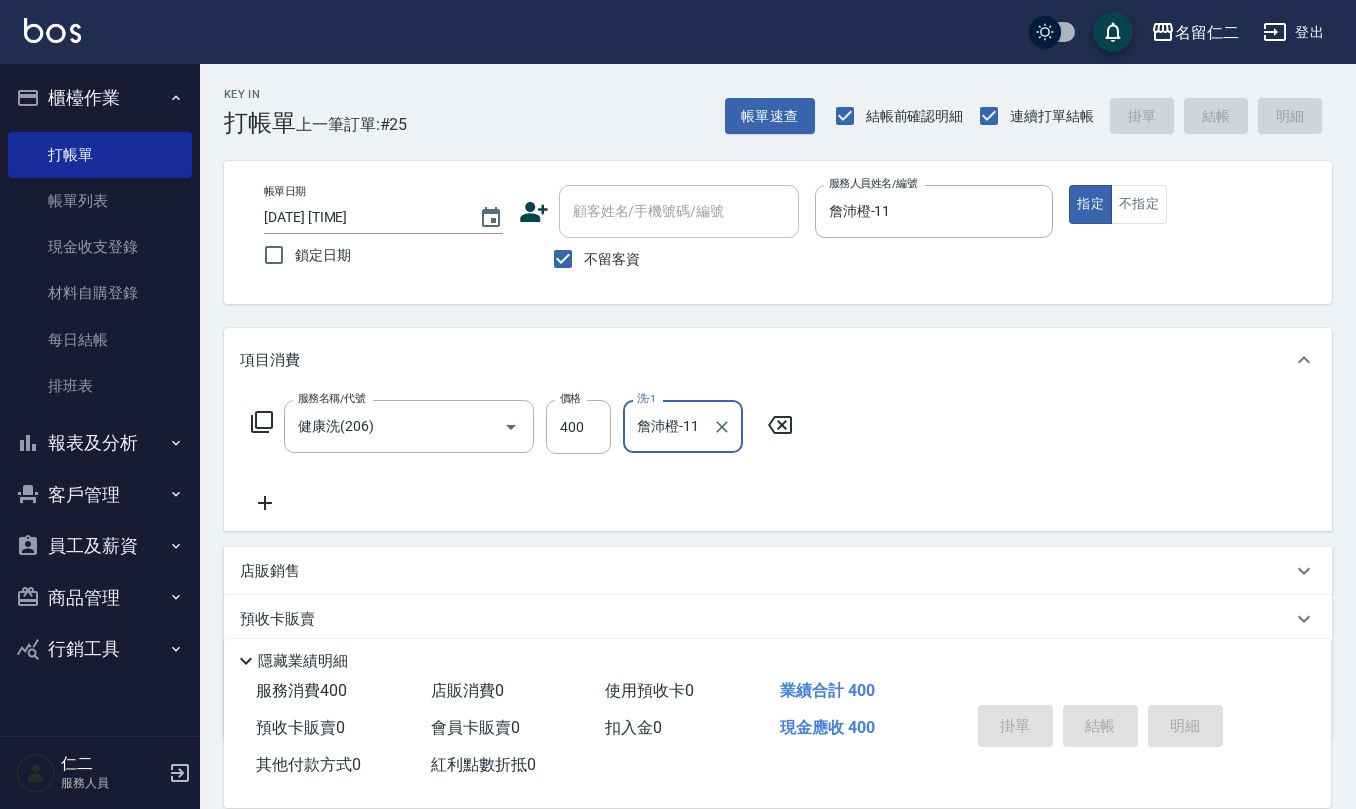 type 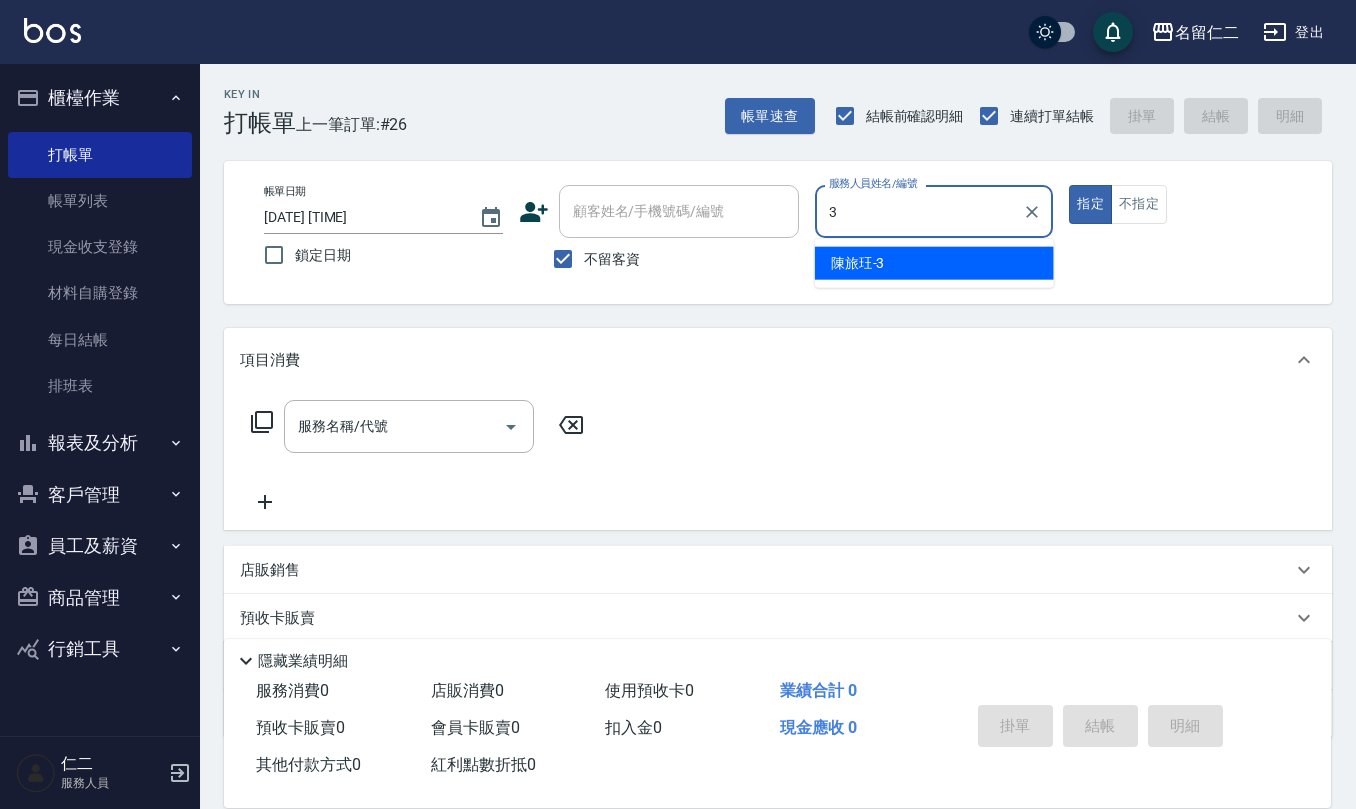 type on "陳旅玨-3" 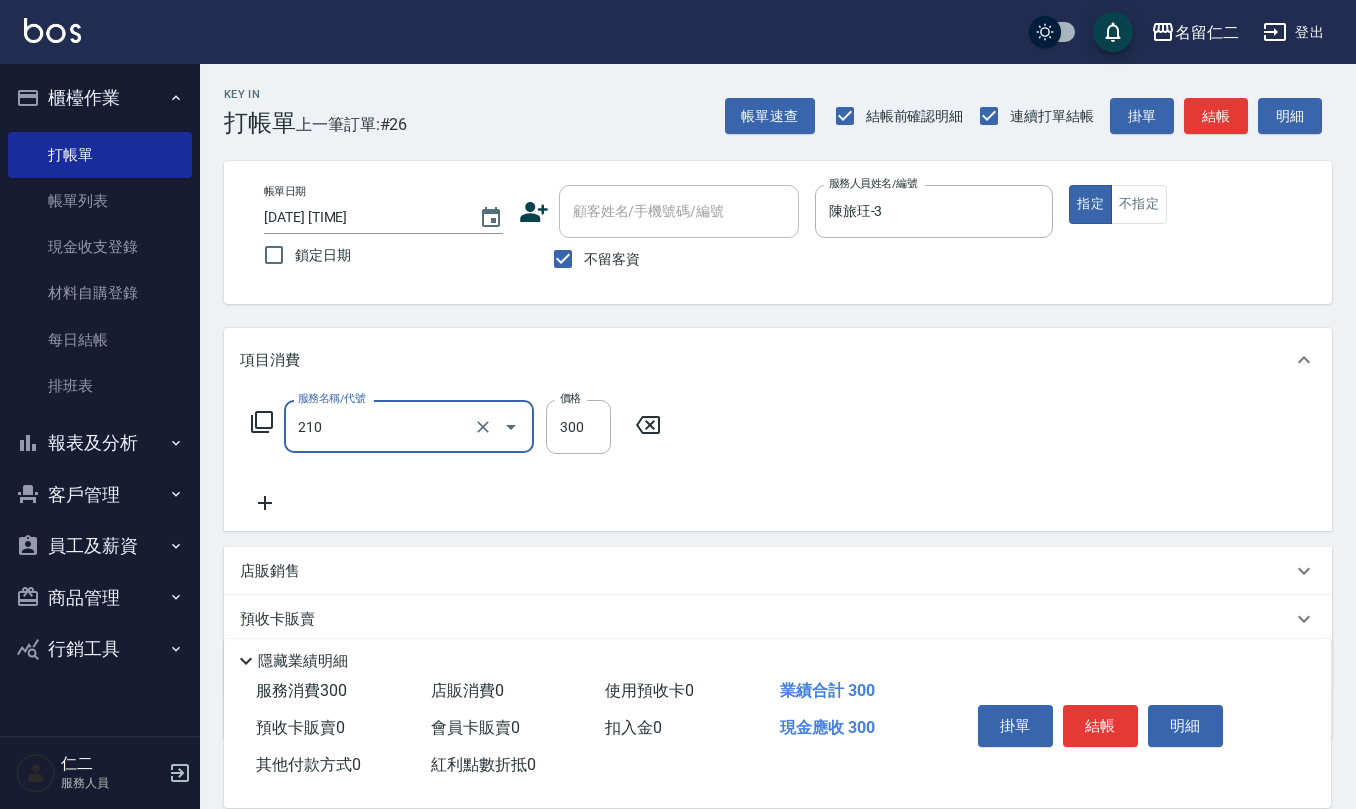 type on "歐娜洗髮精(210)" 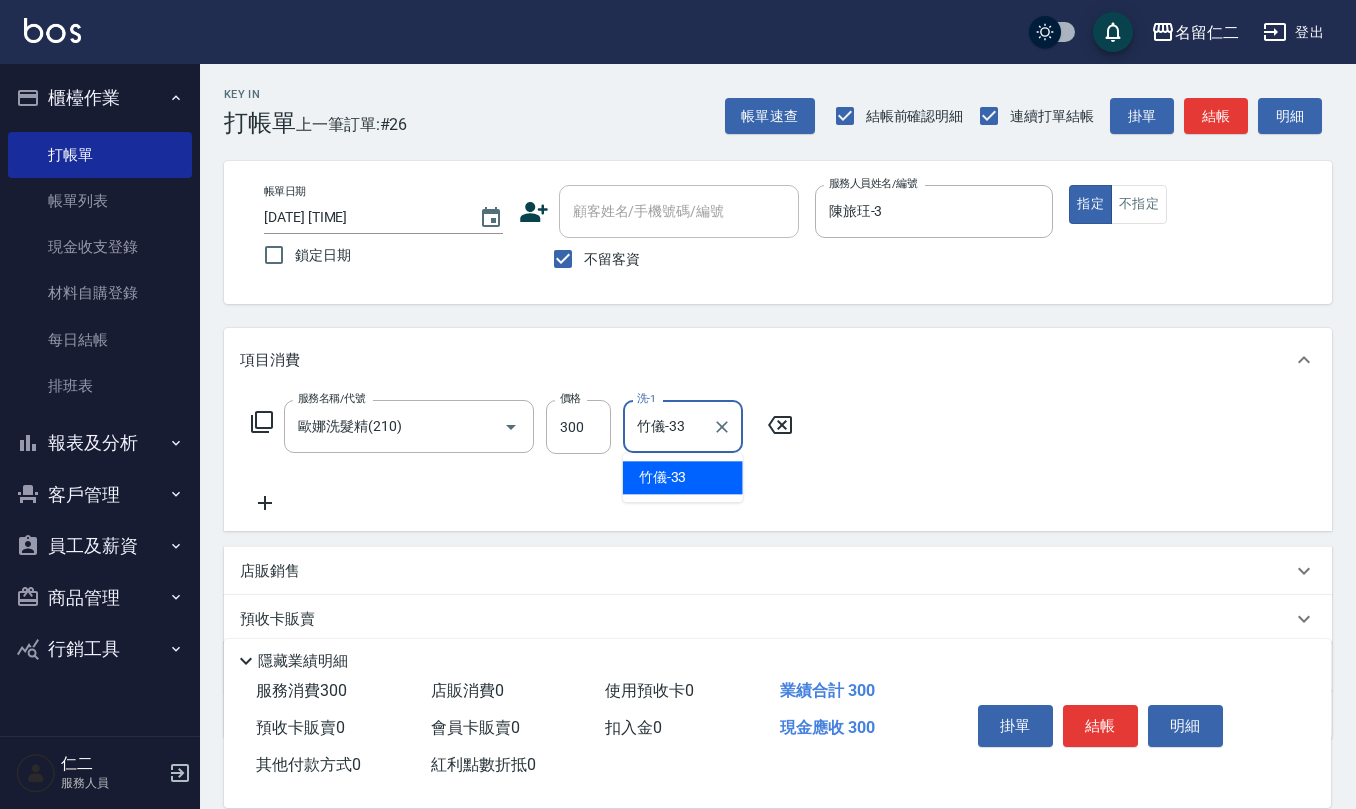type on "竹儀-33" 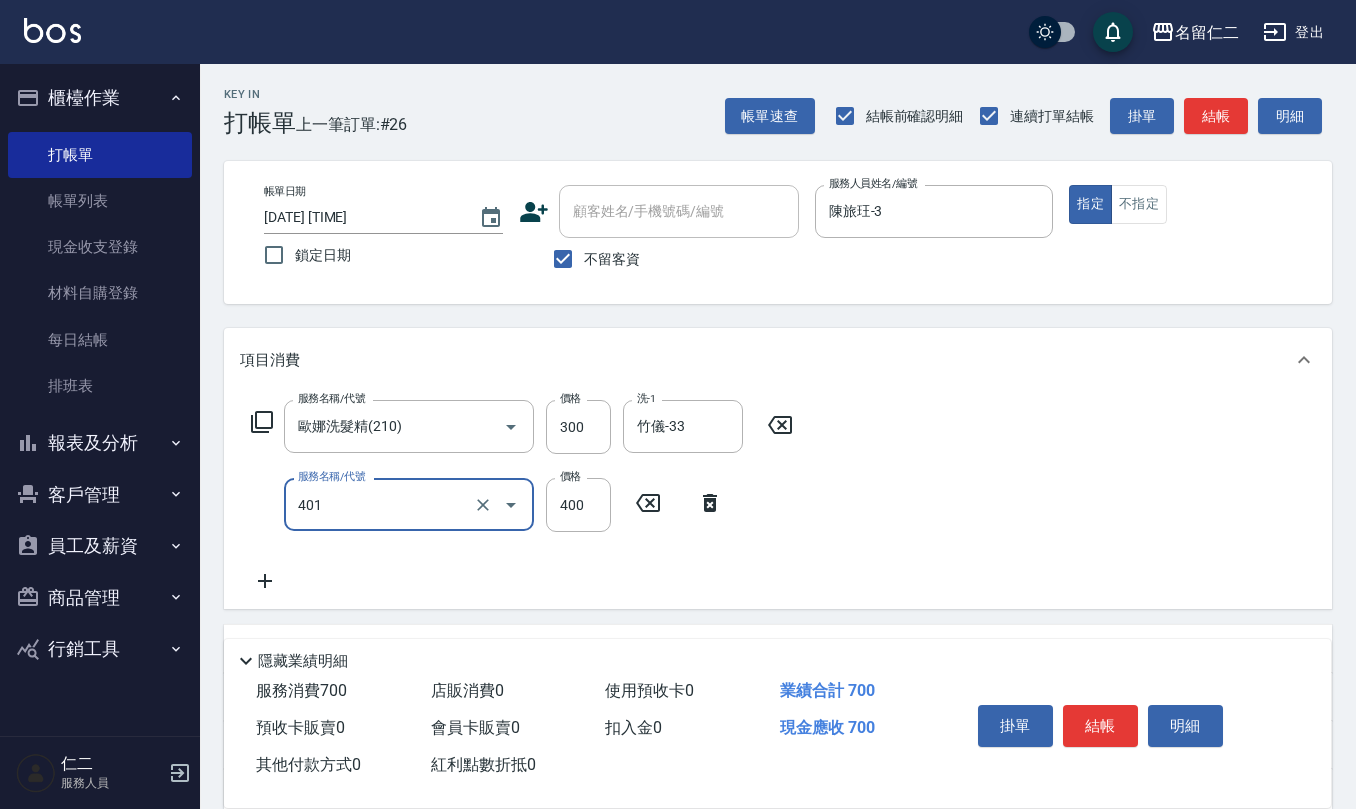 type on "剪髮(401)" 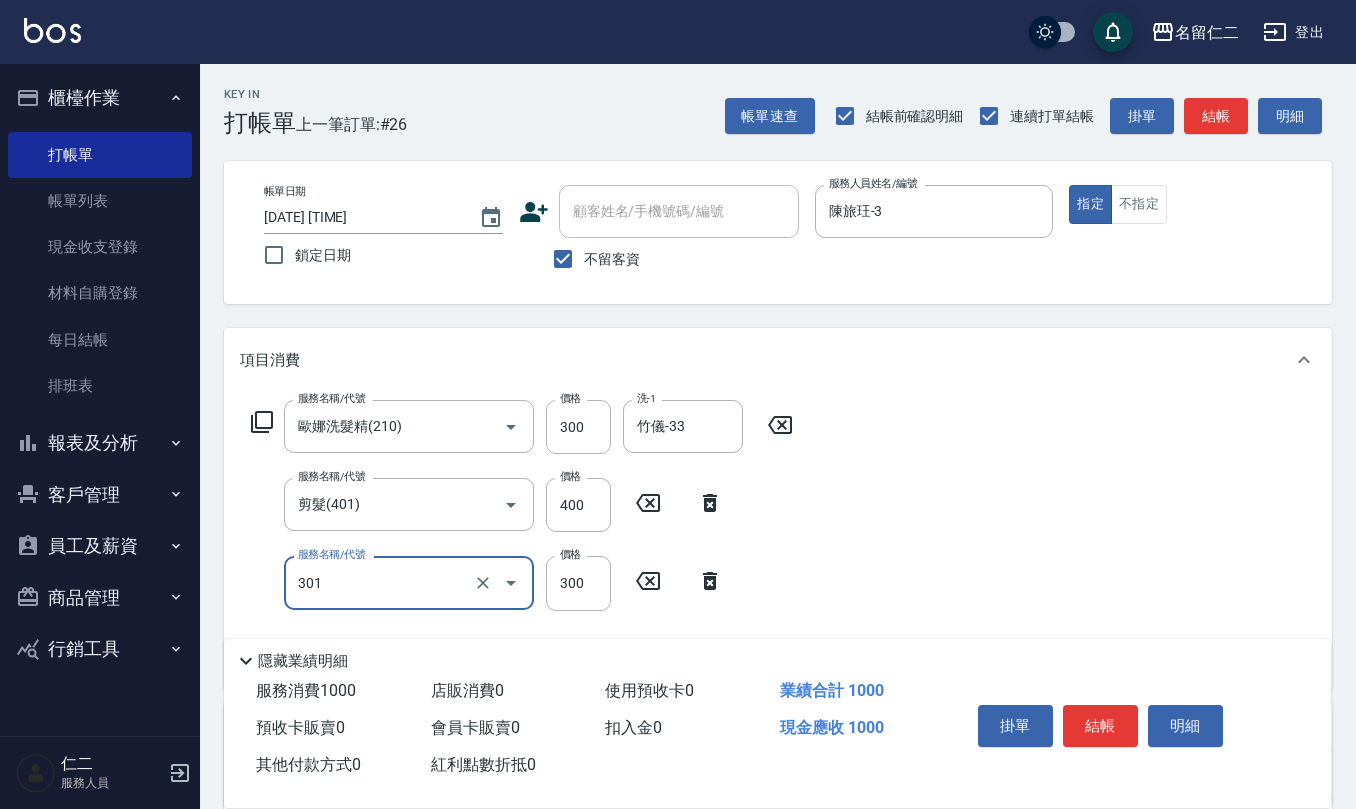 type on "補燙599以下(301)" 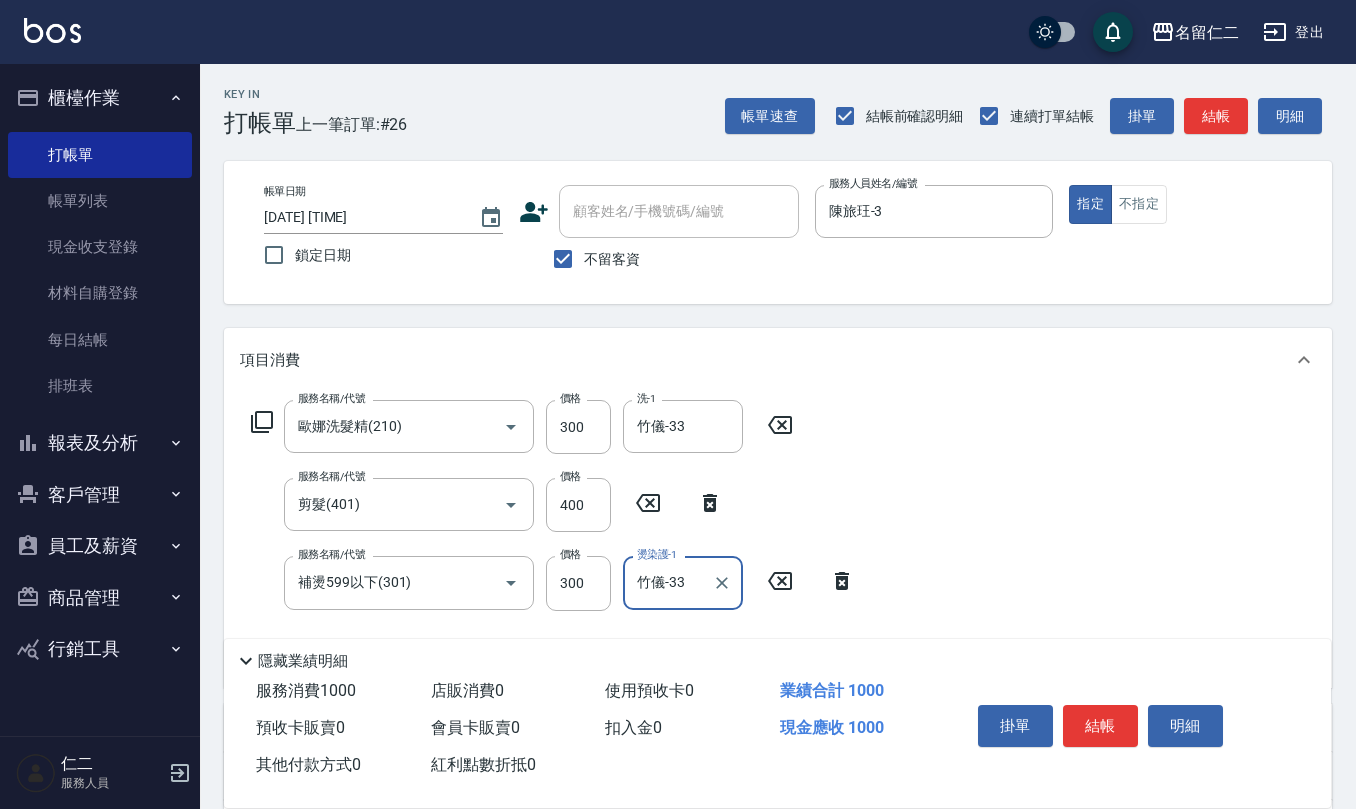 type on "竹儀-33" 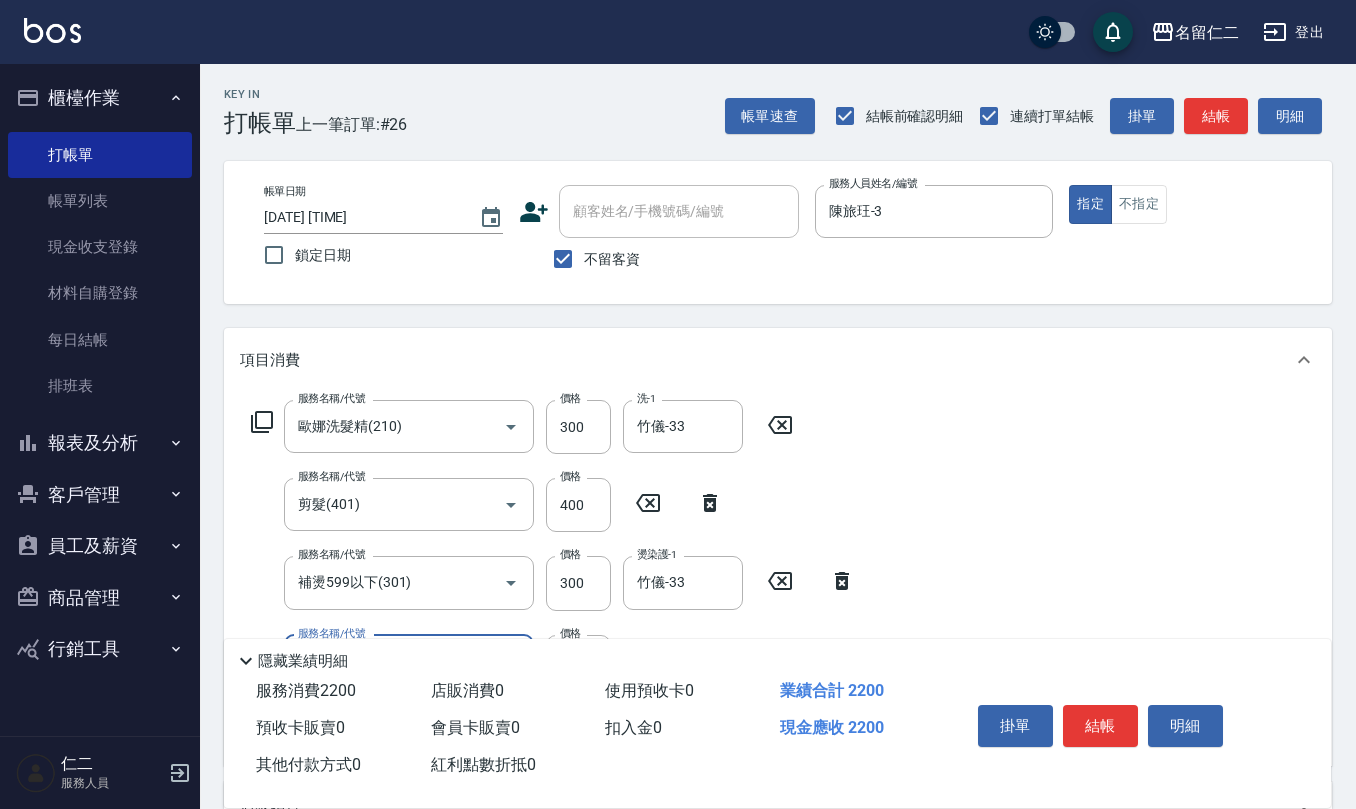 type on "水樣結構式1200(713)" 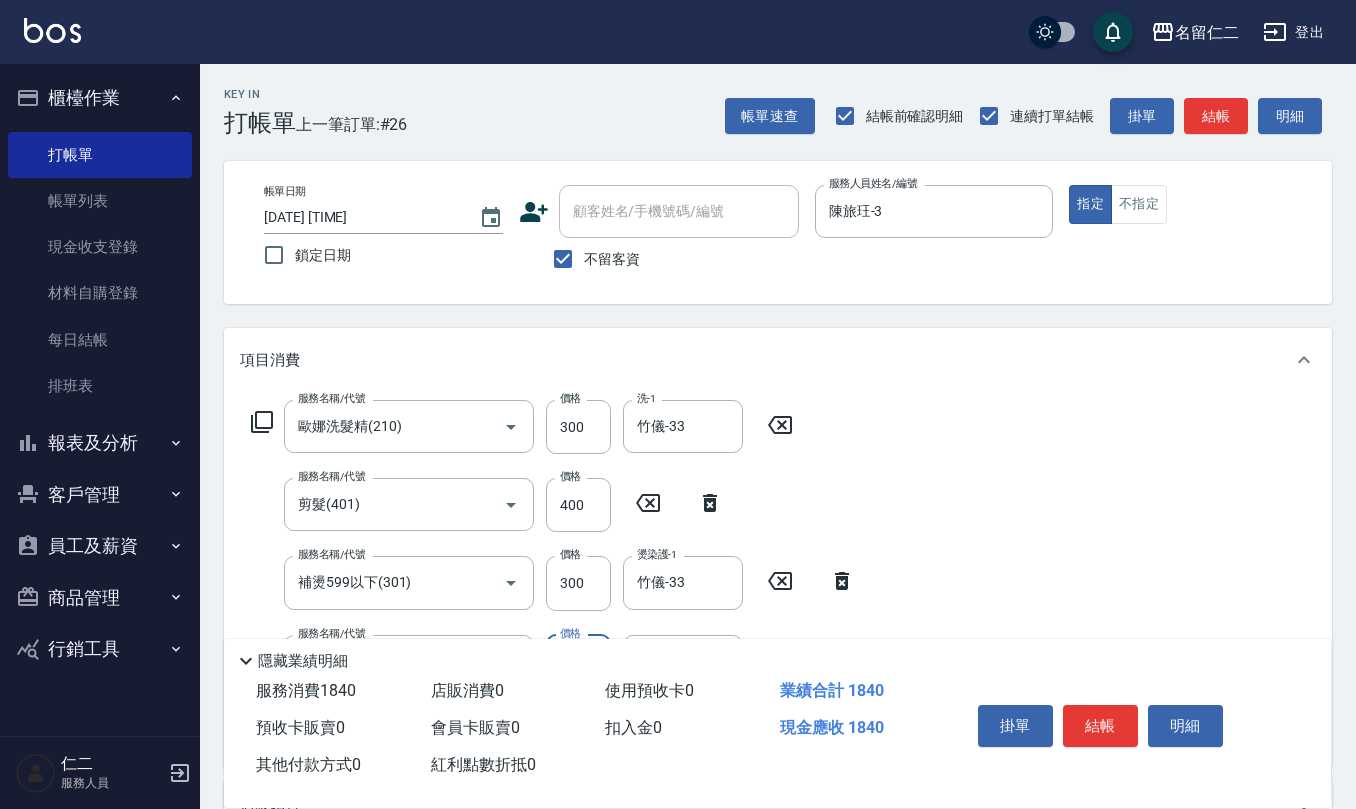 type on "840" 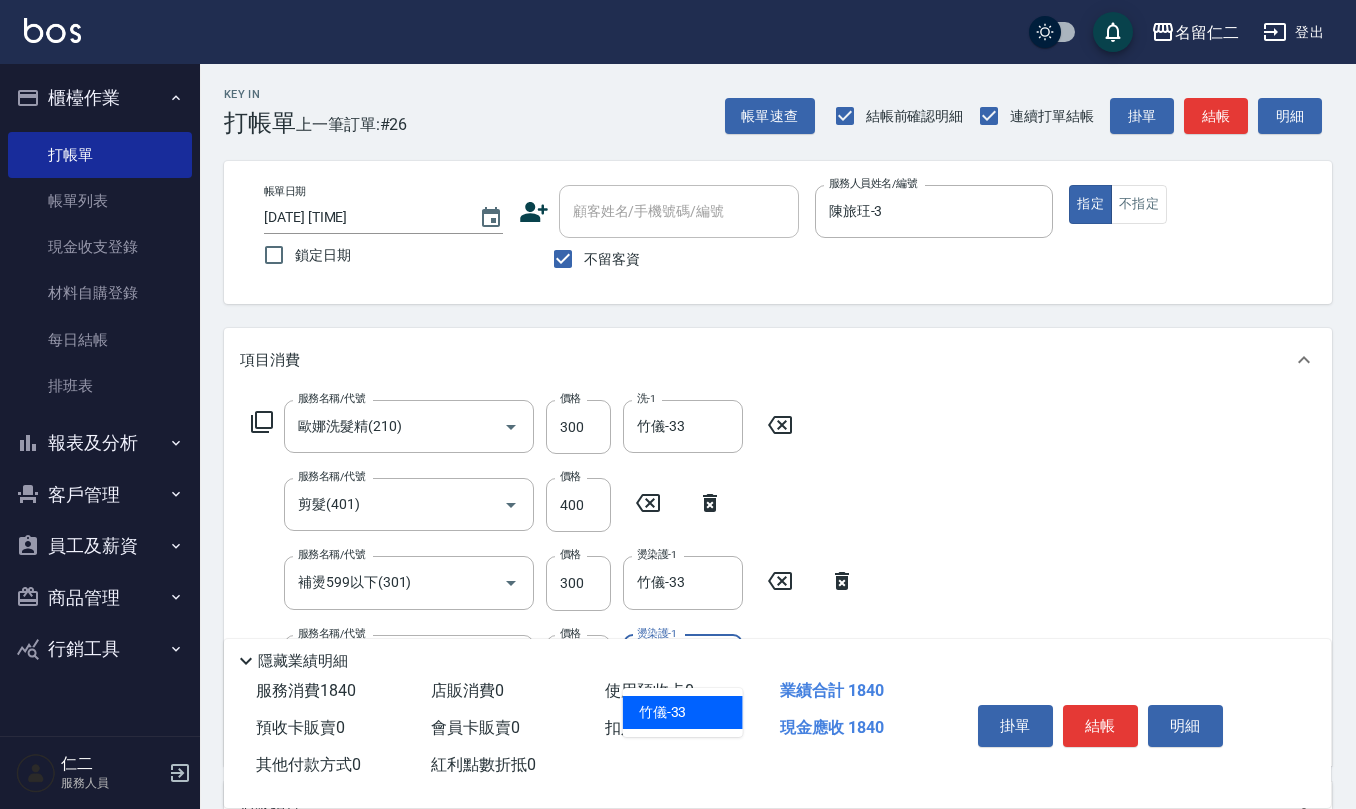 type on "竹儀-33" 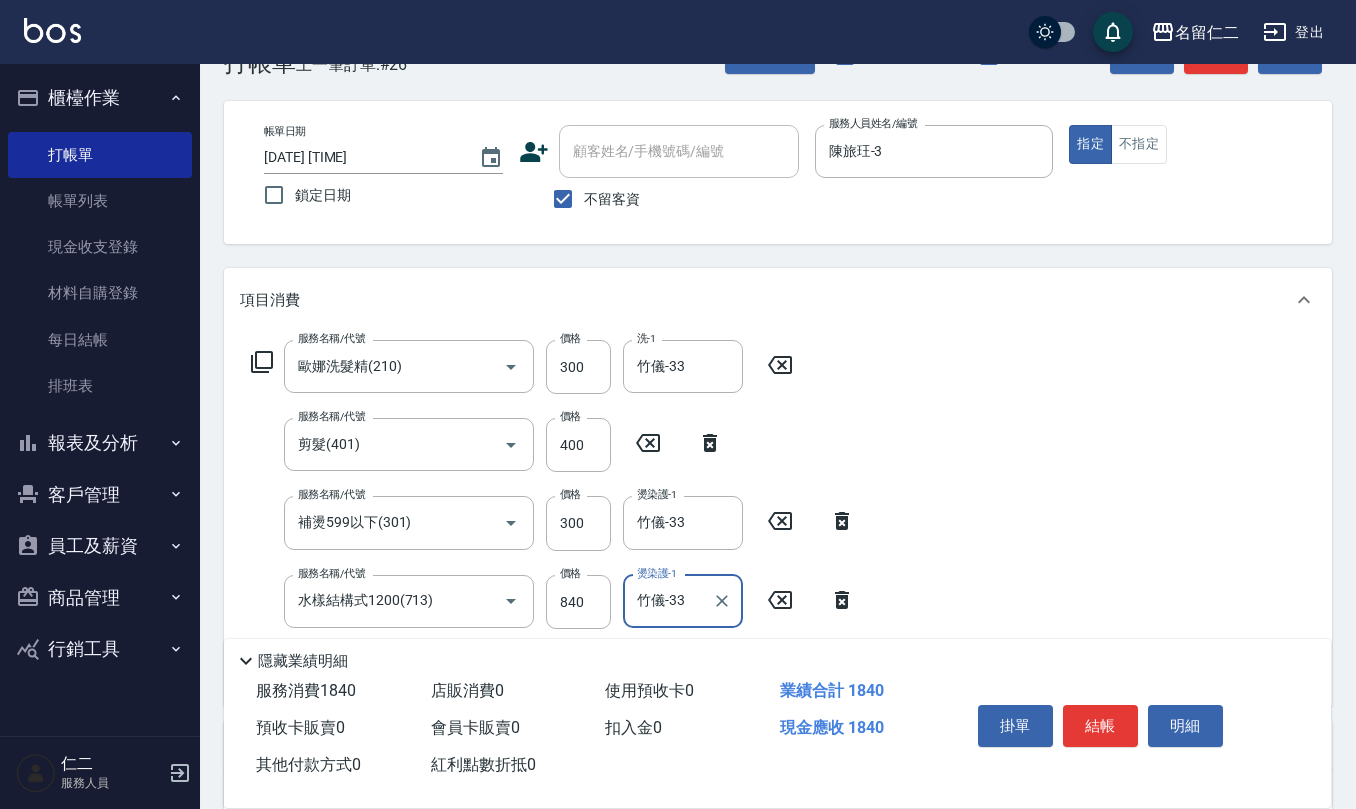 scroll, scrollTop: 0, scrollLeft: 0, axis: both 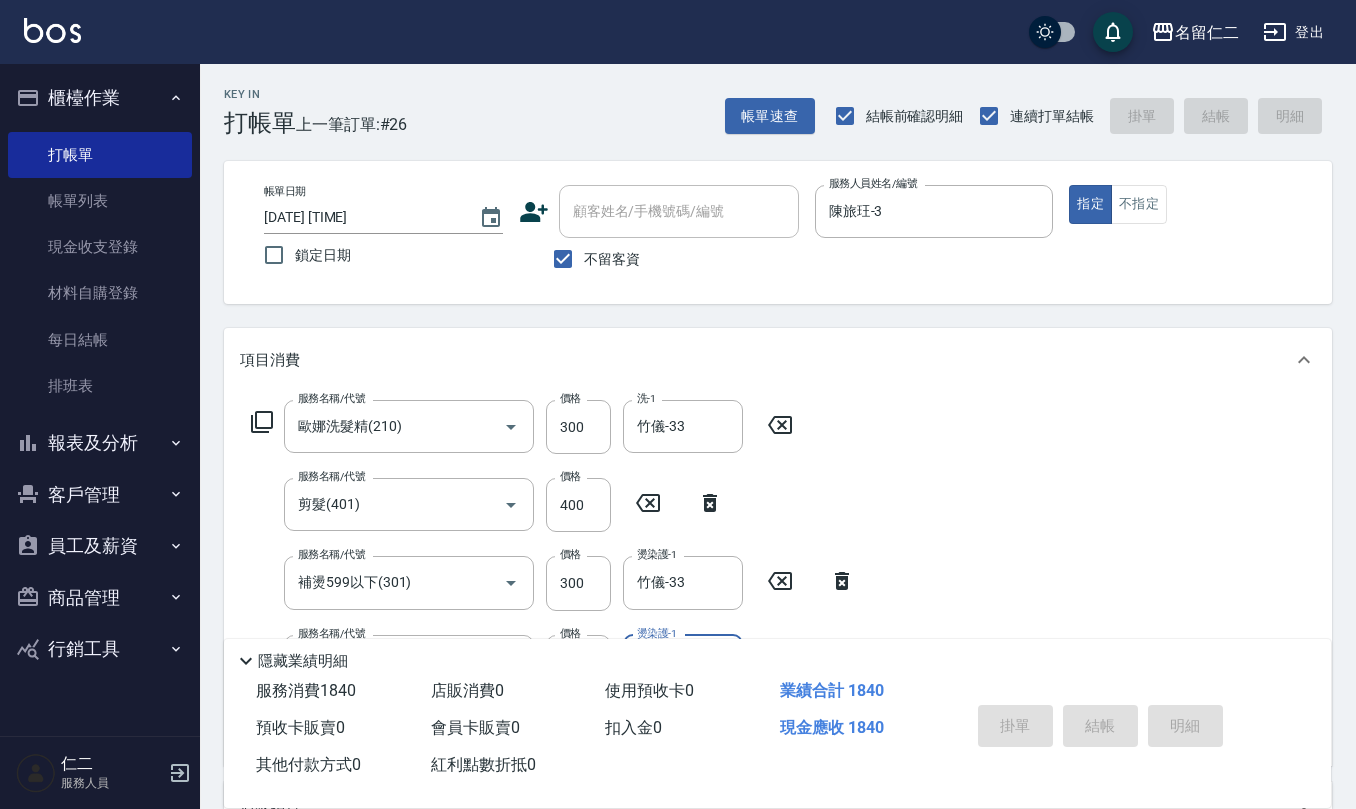 type on "[DATE] [TIME]" 